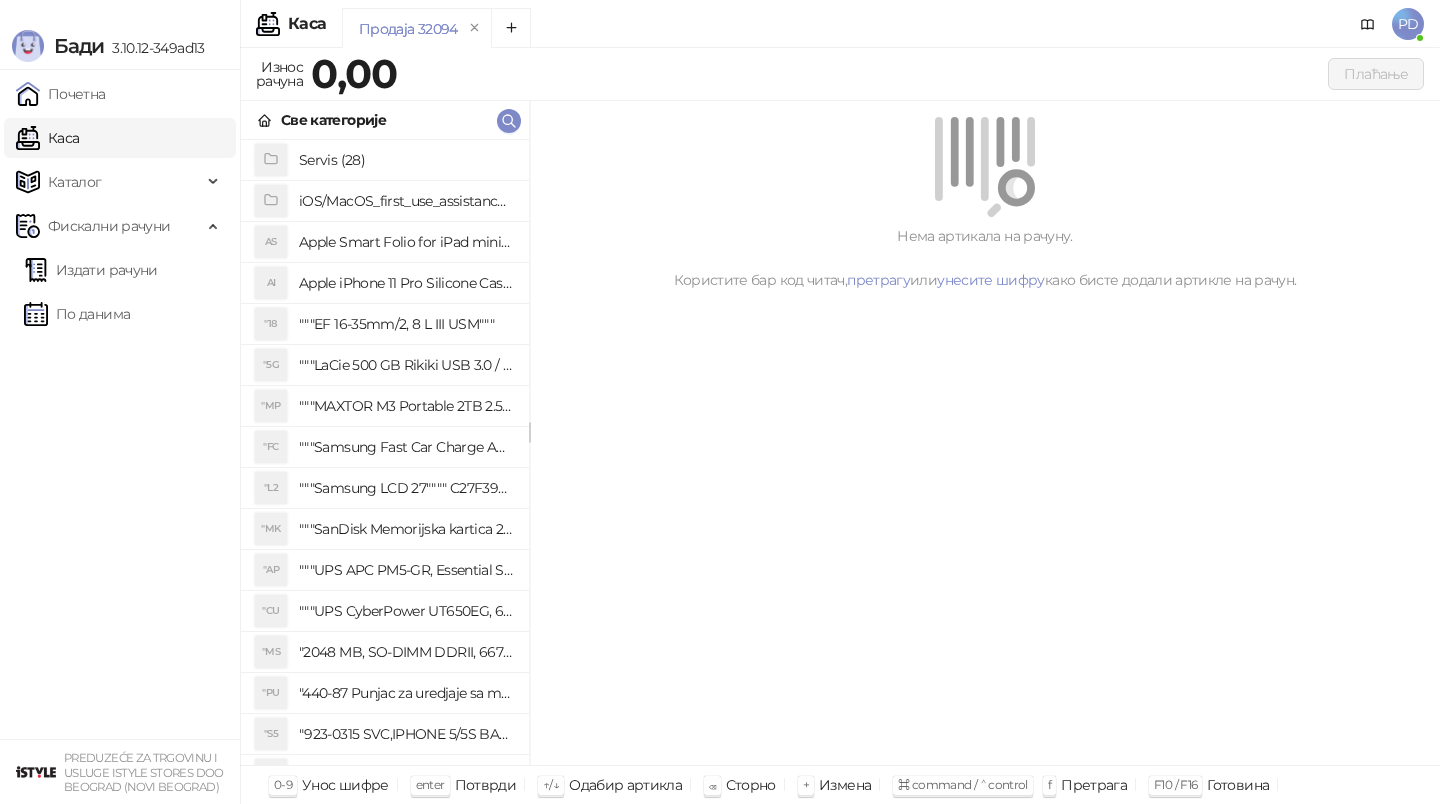click 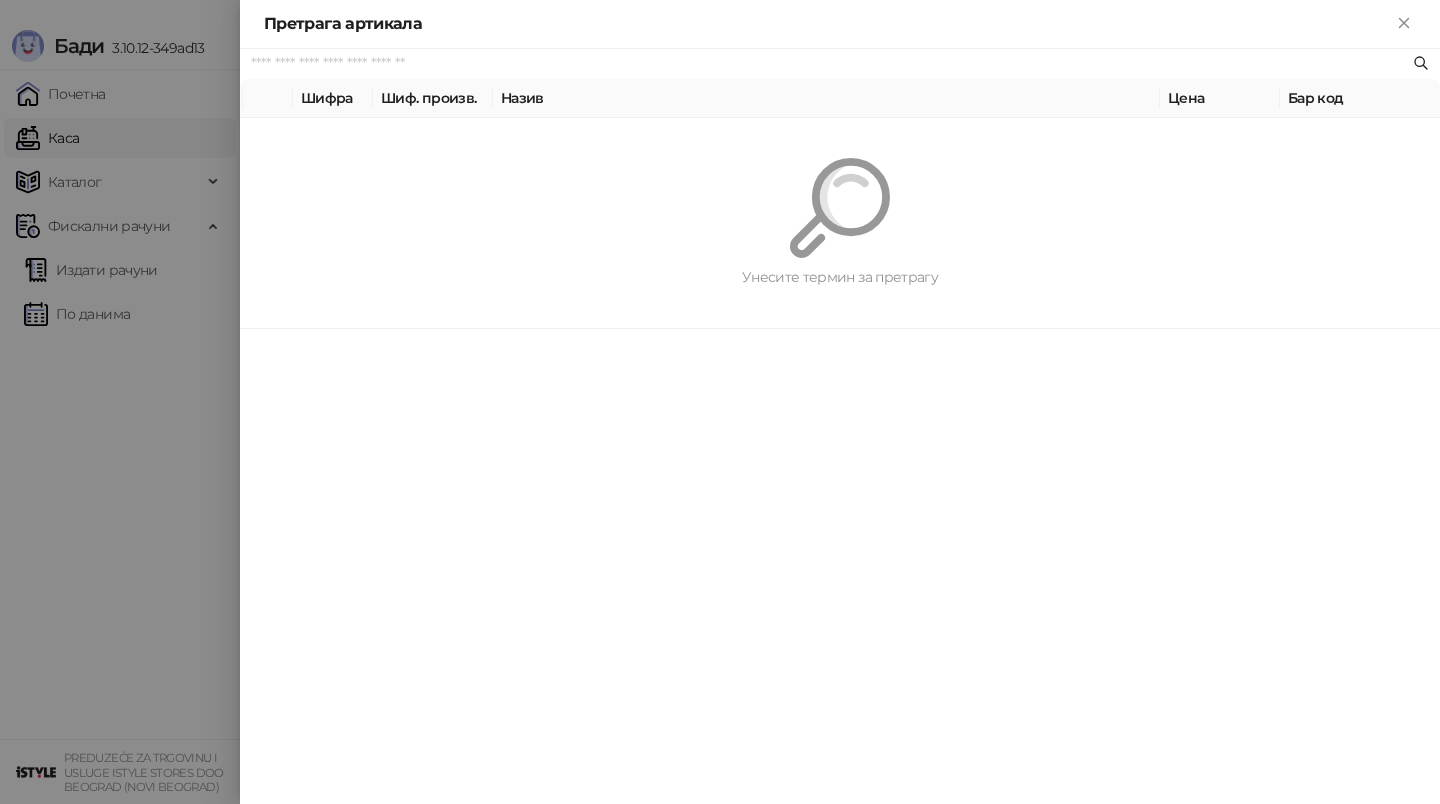 paste on "*********" 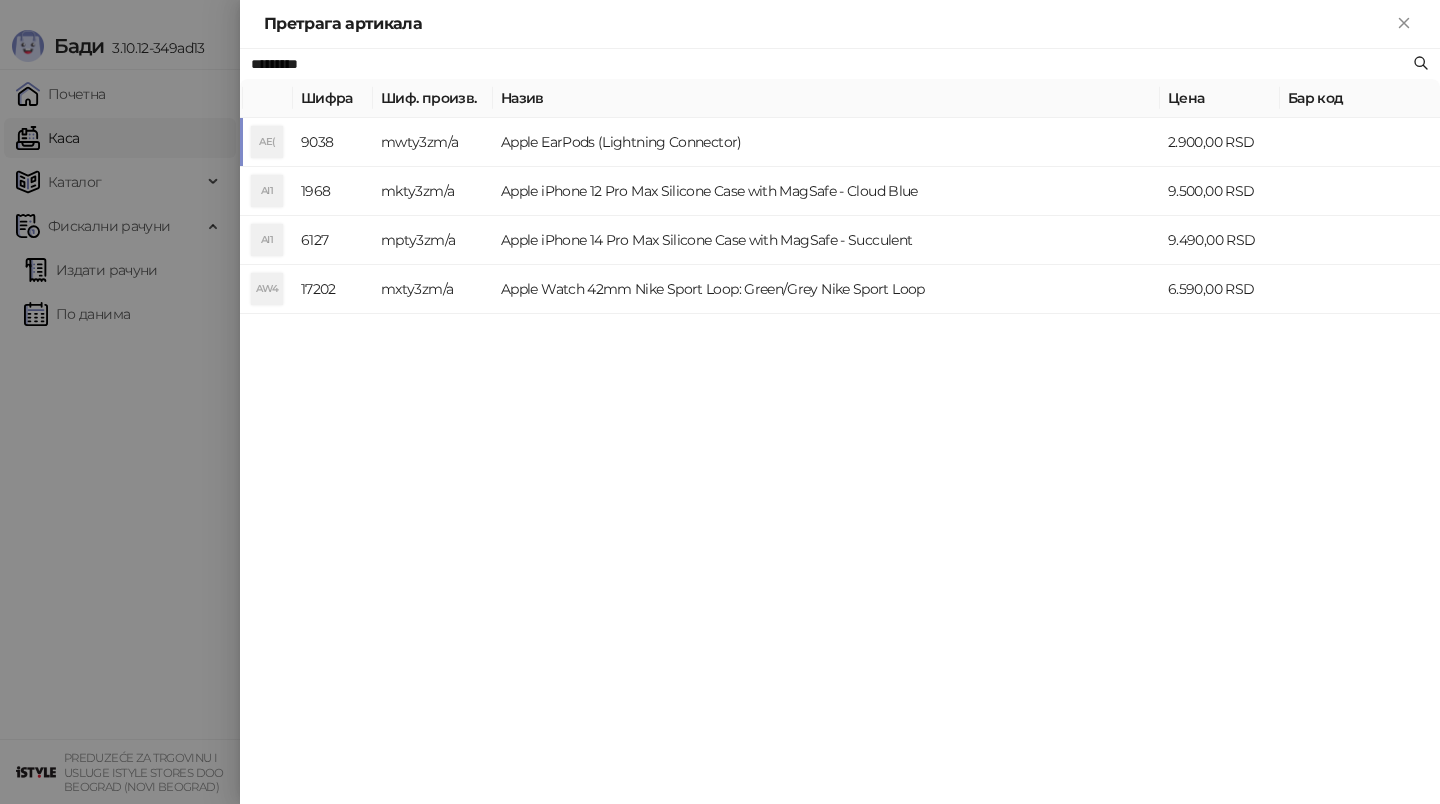 type on "*********" 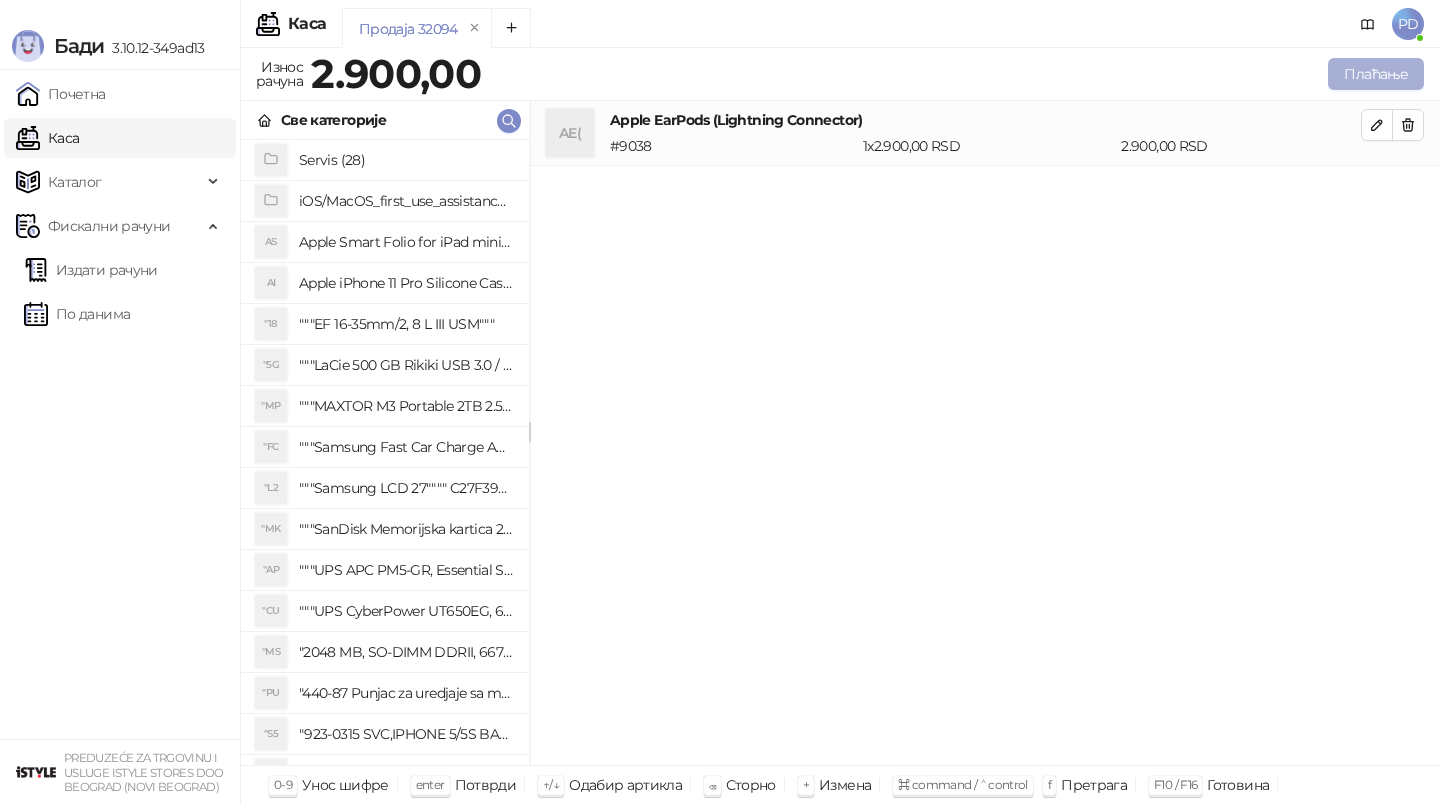 click on "Плаћање" at bounding box center (1376, 74) 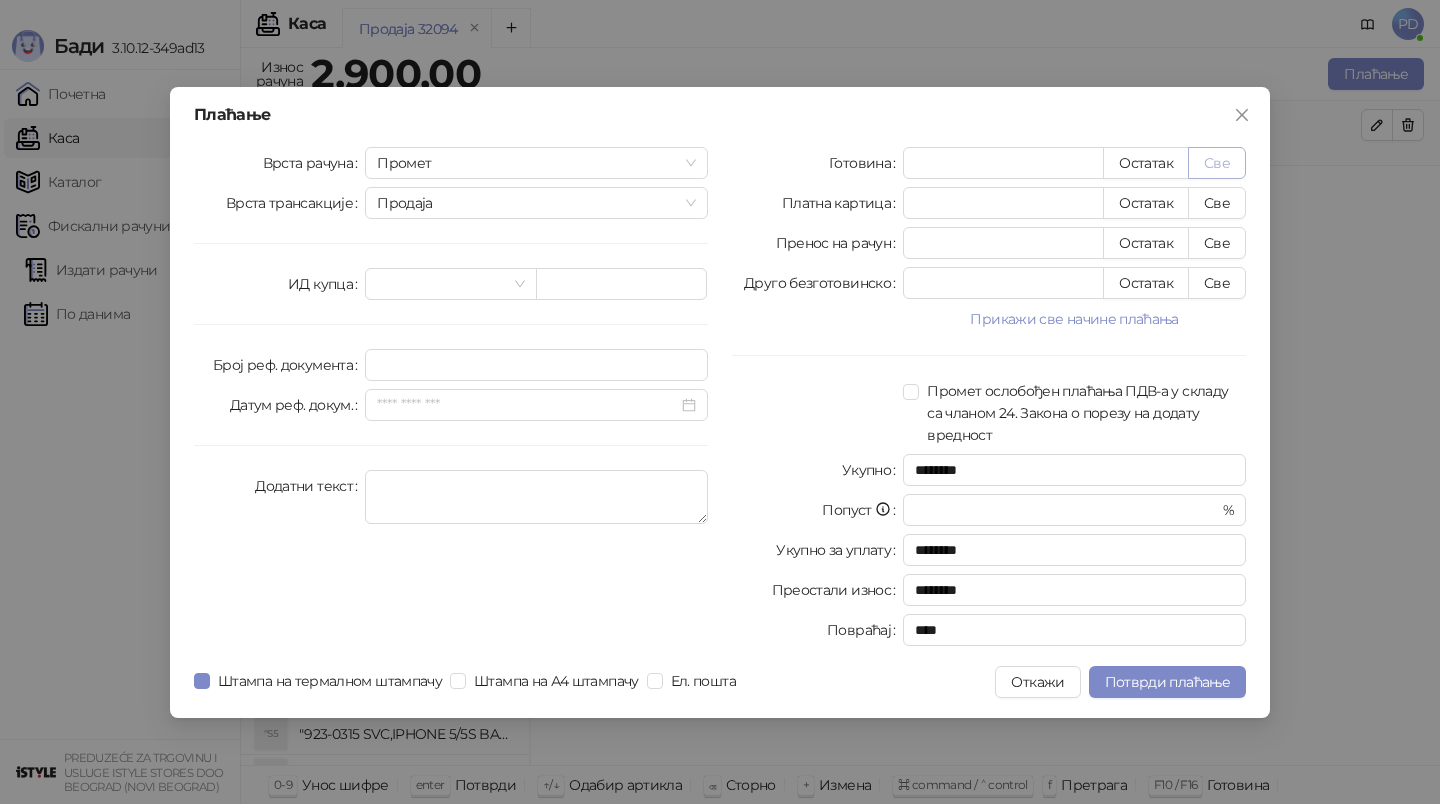 click on "Све" at bounding box center [1217, 163] 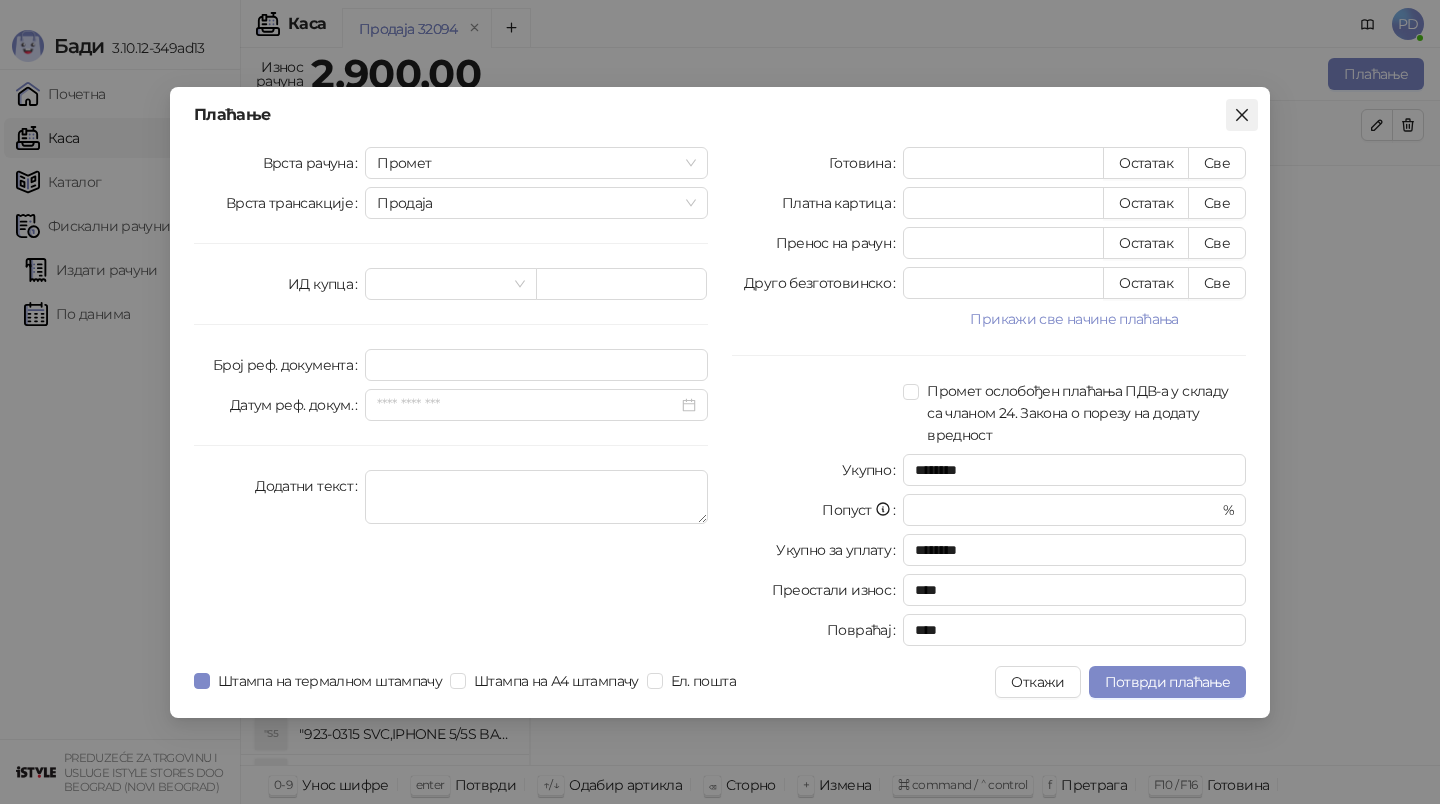 click 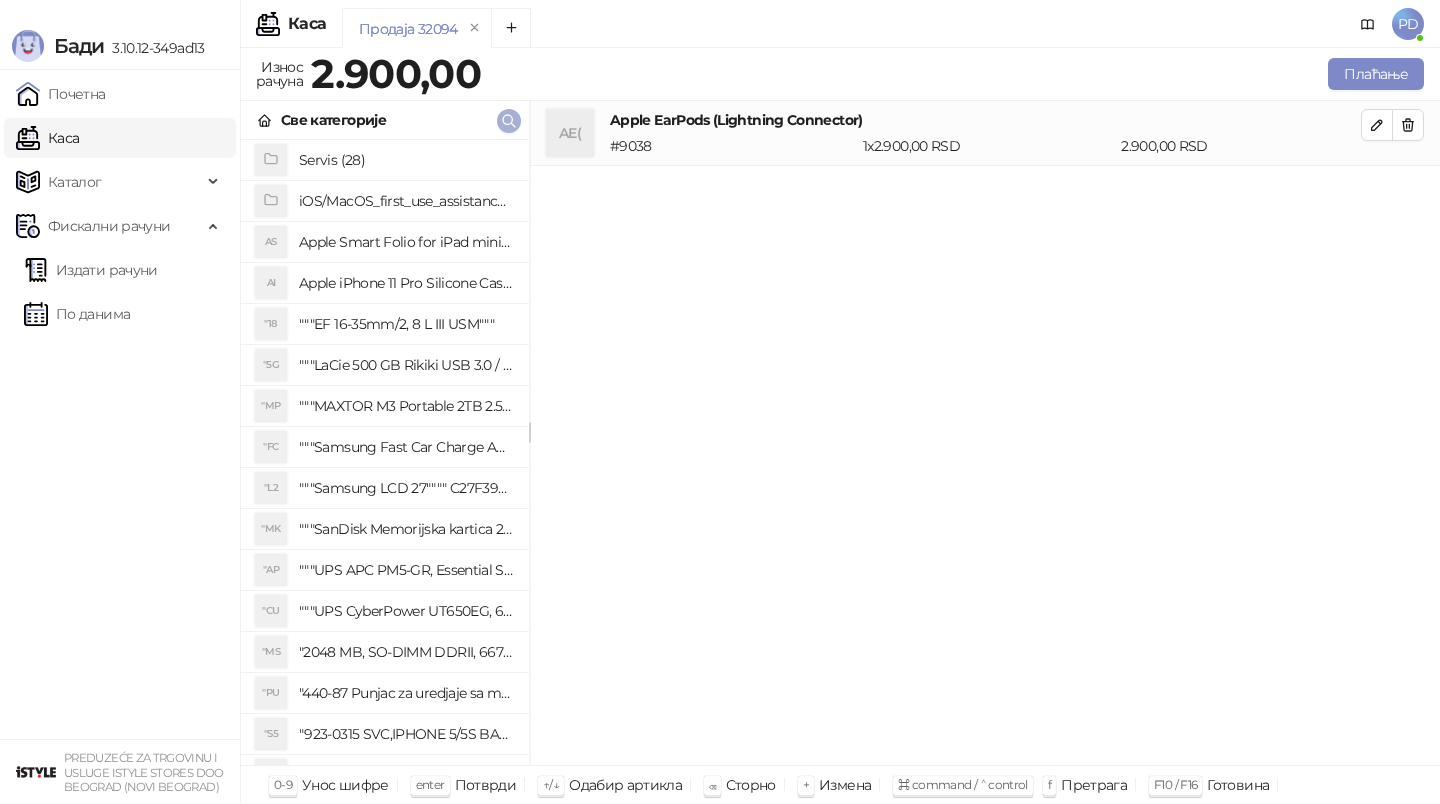 click 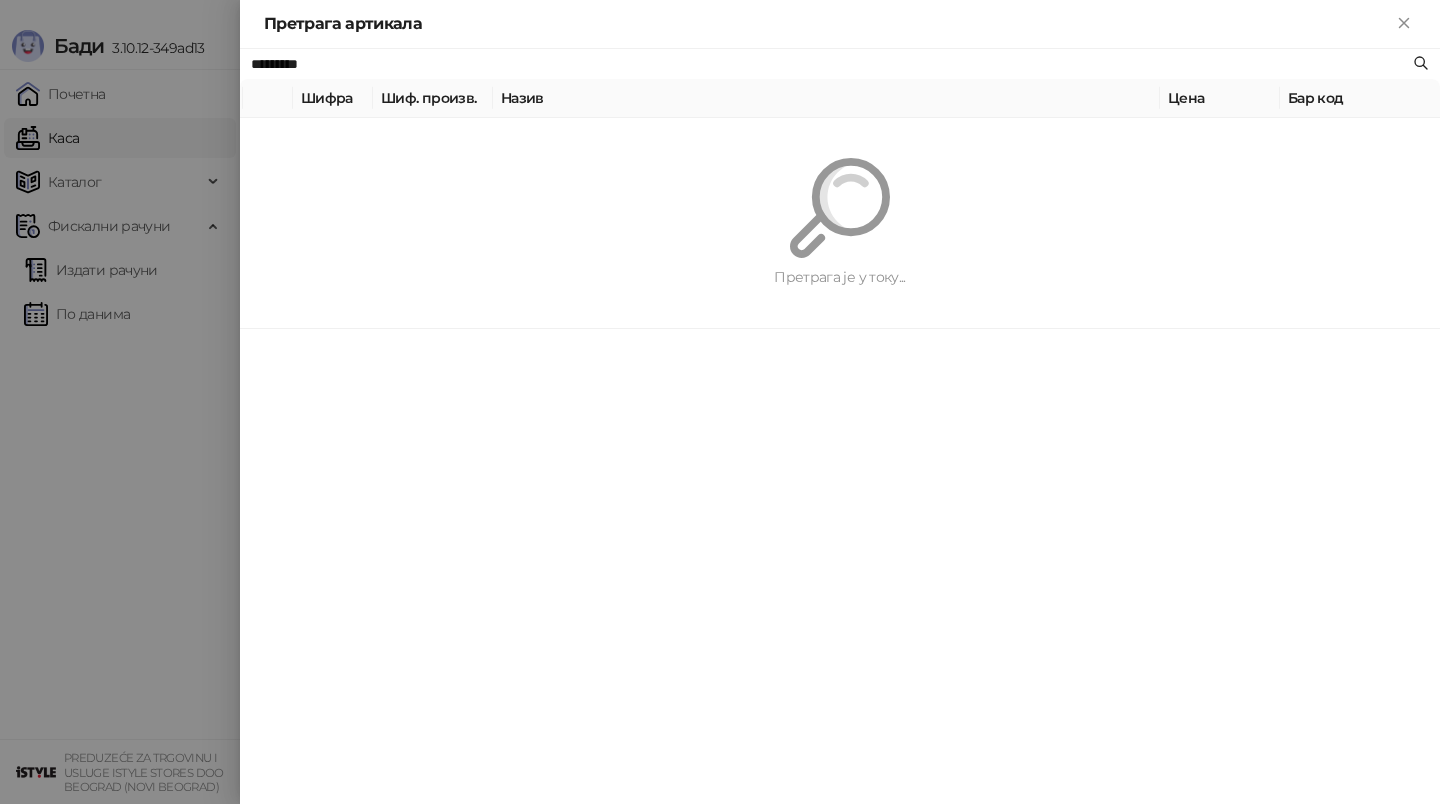 paste on "**********" 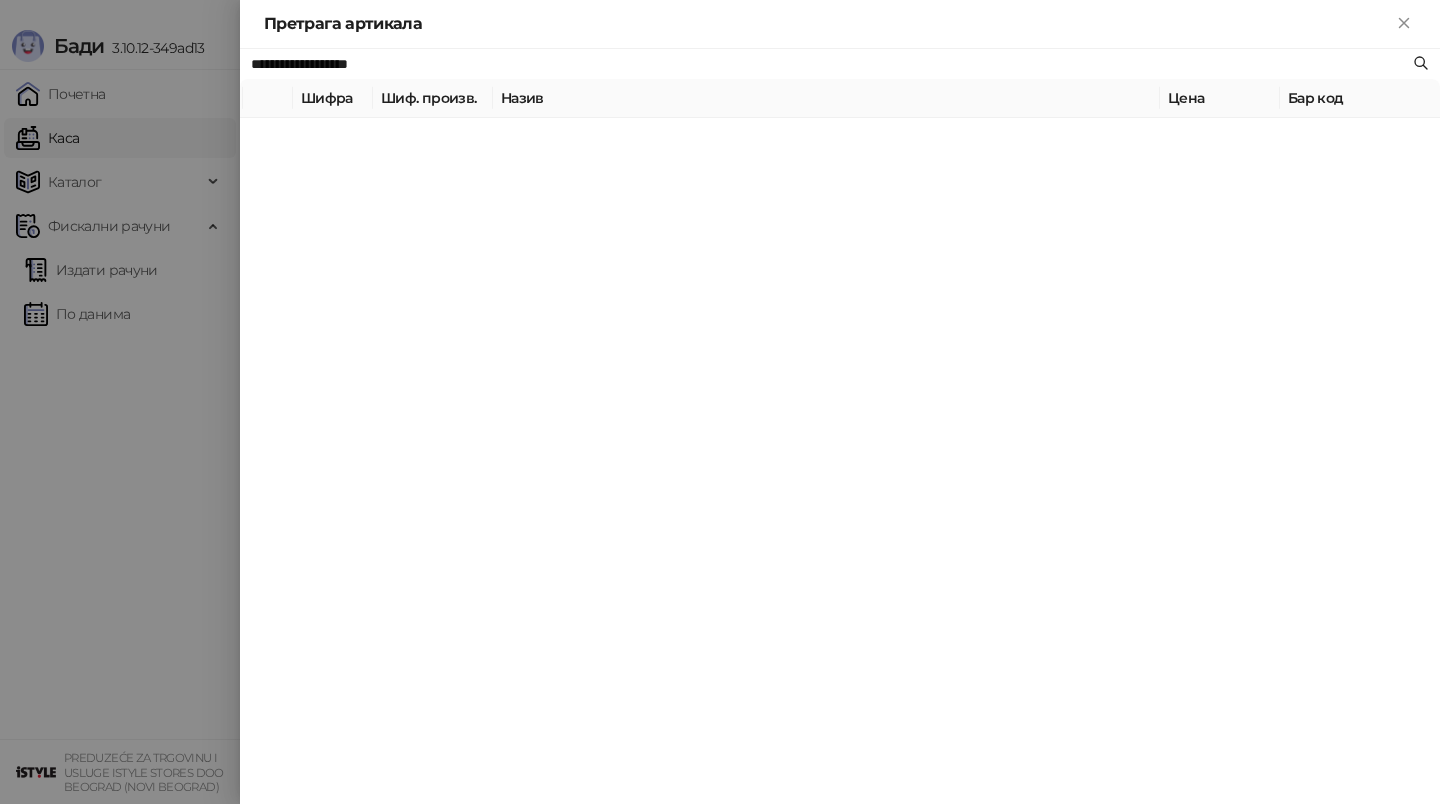 type on "**********" 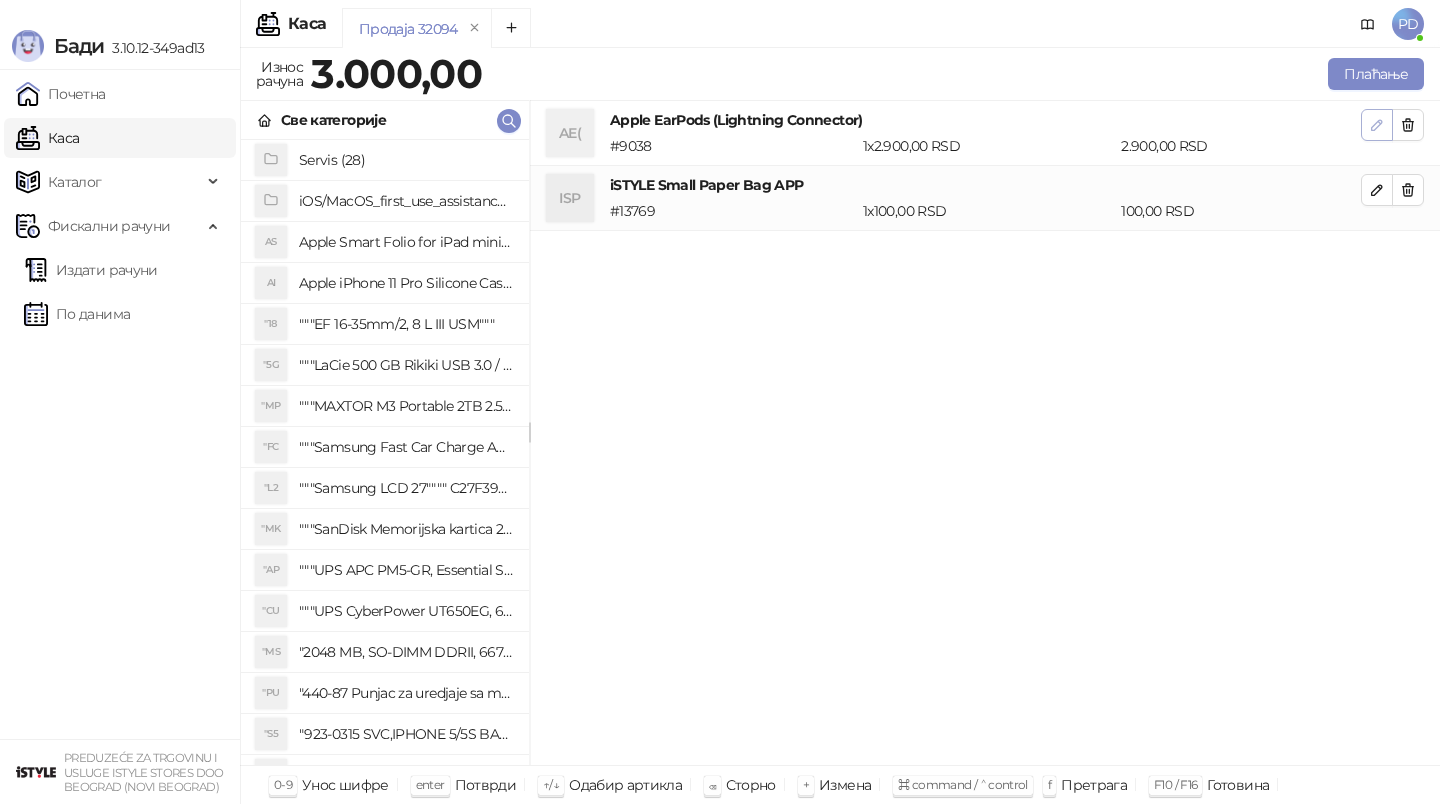 click 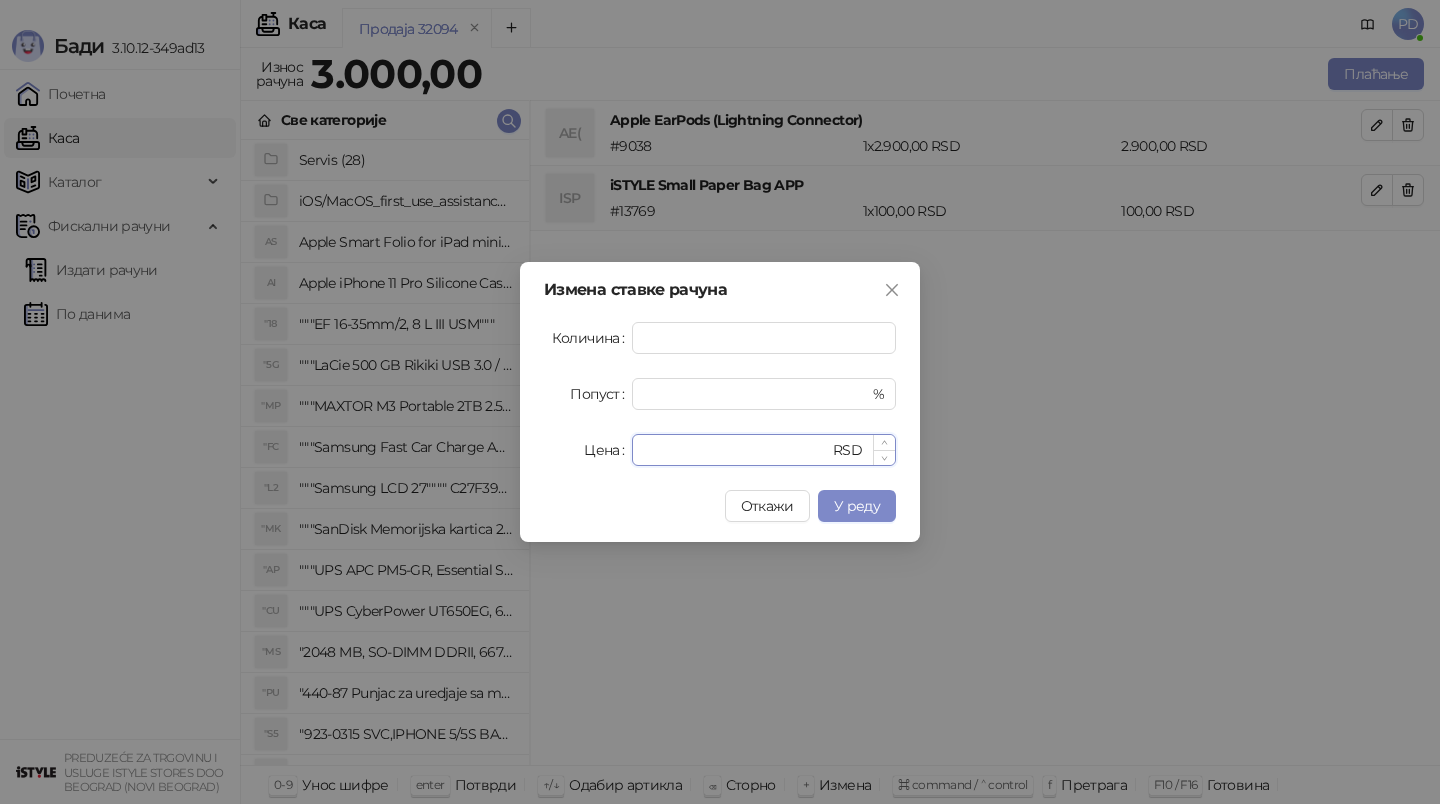 click on "****" at bounding box center [736, 450] 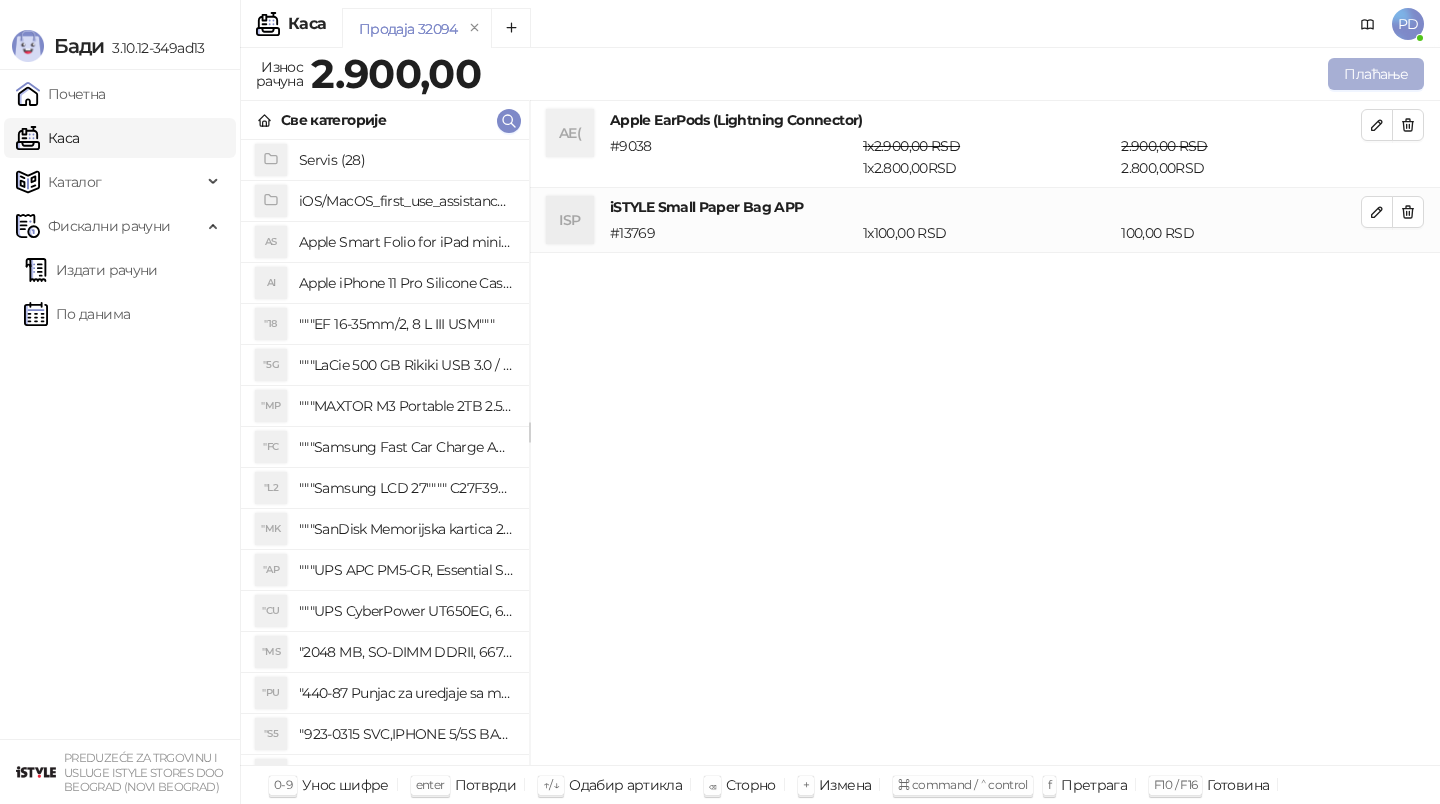 click on "Плаћање" at bounding box center (1376, 74) 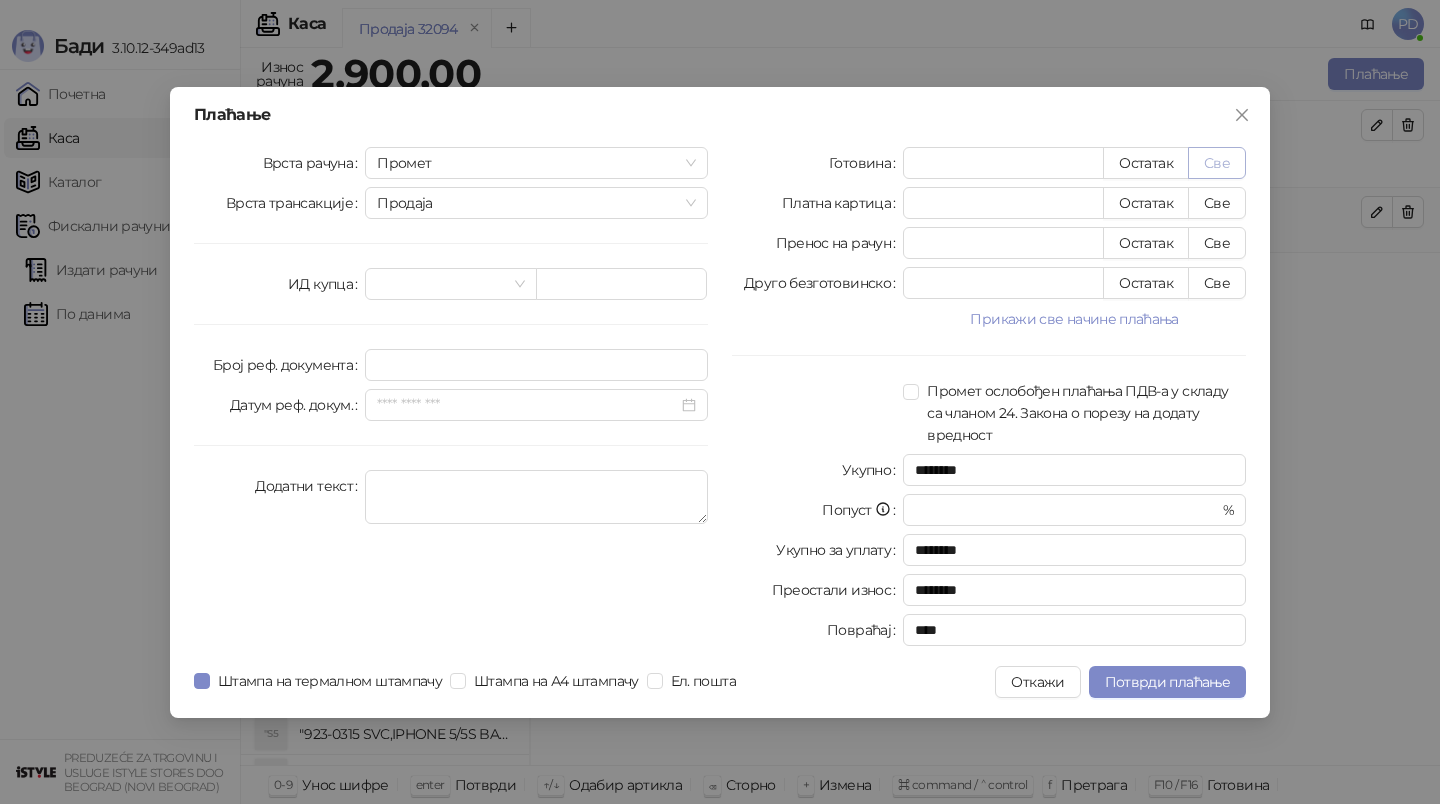 click on "Све" at bounding box center (1217, 163) 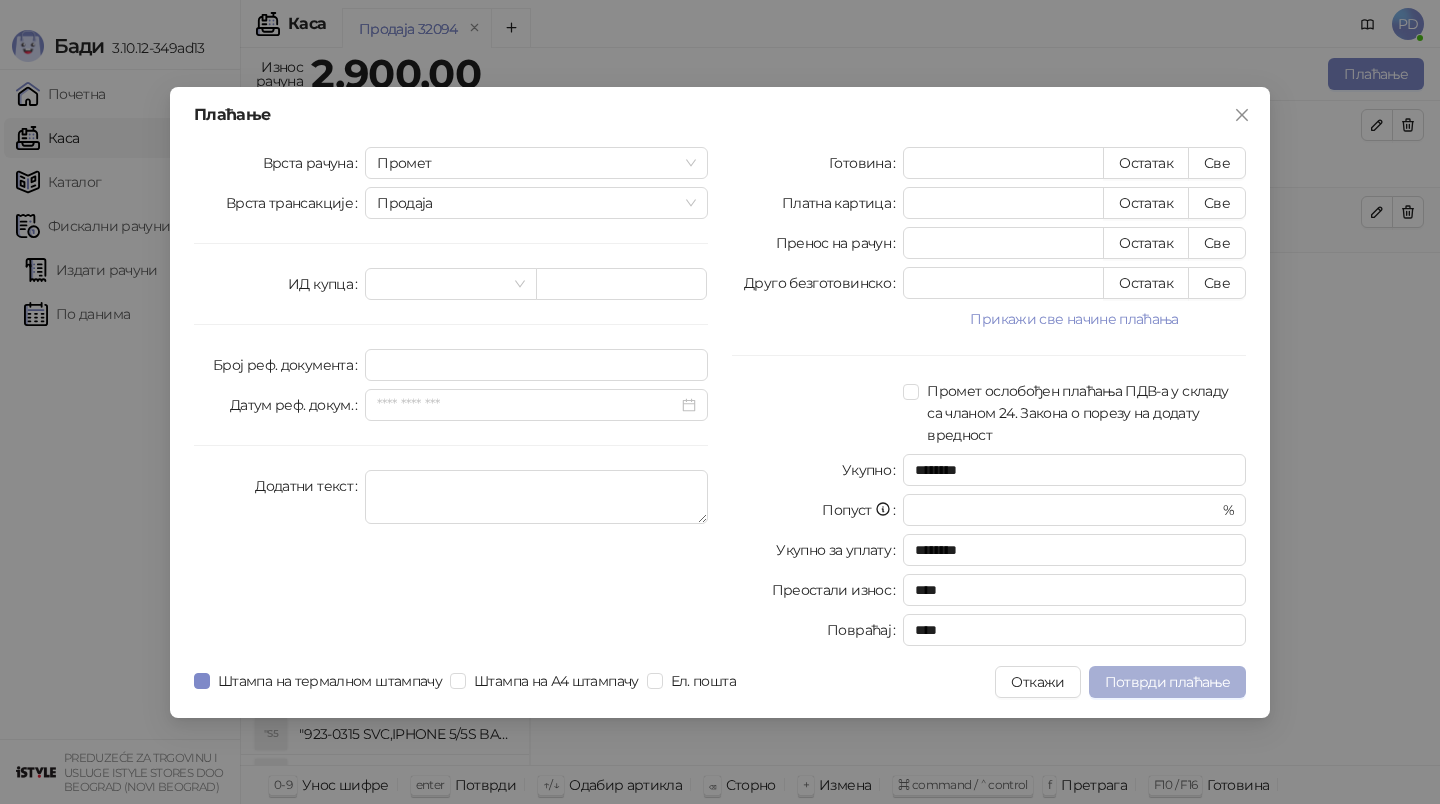 click on "Потврди плаћање" at bounding box center [1167, 682] 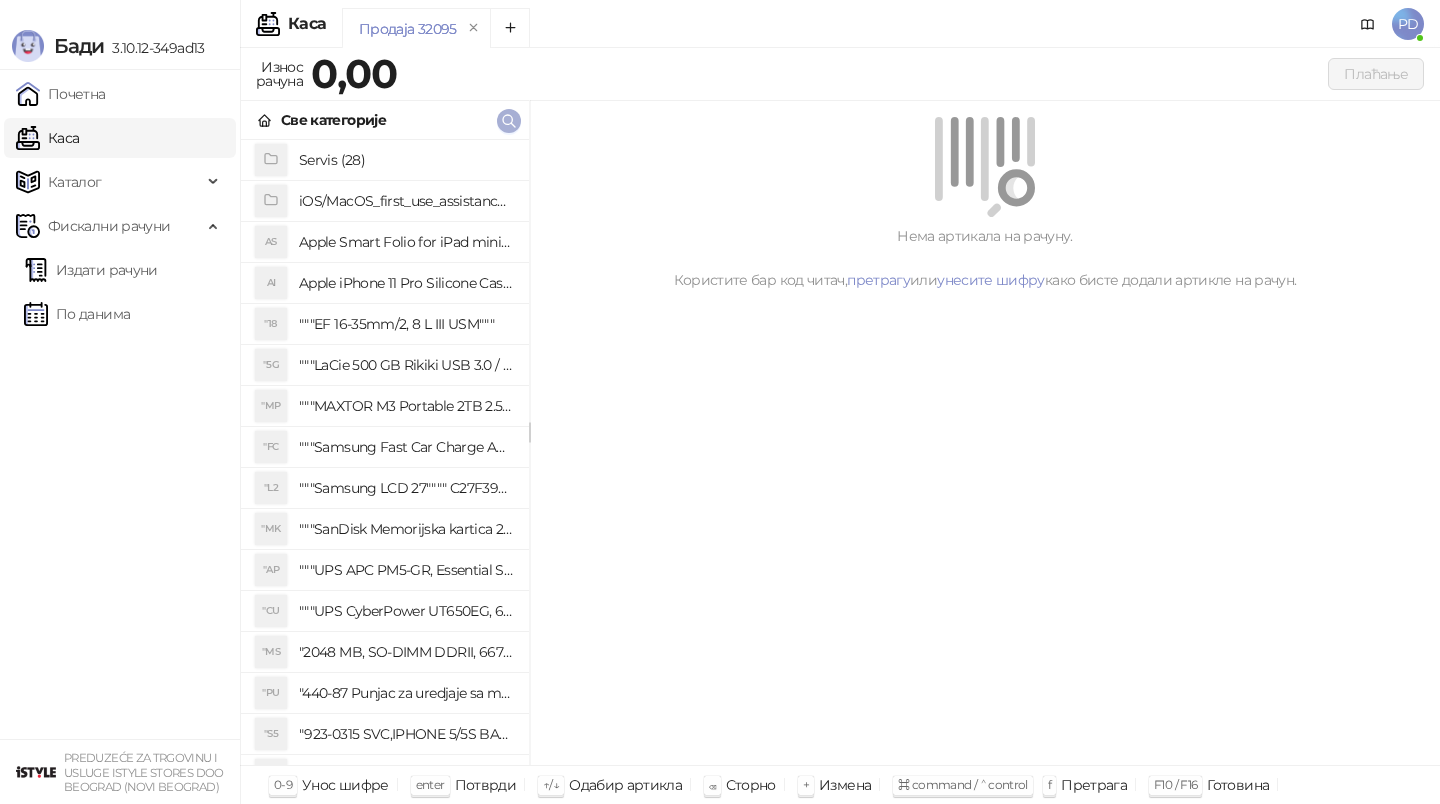 click 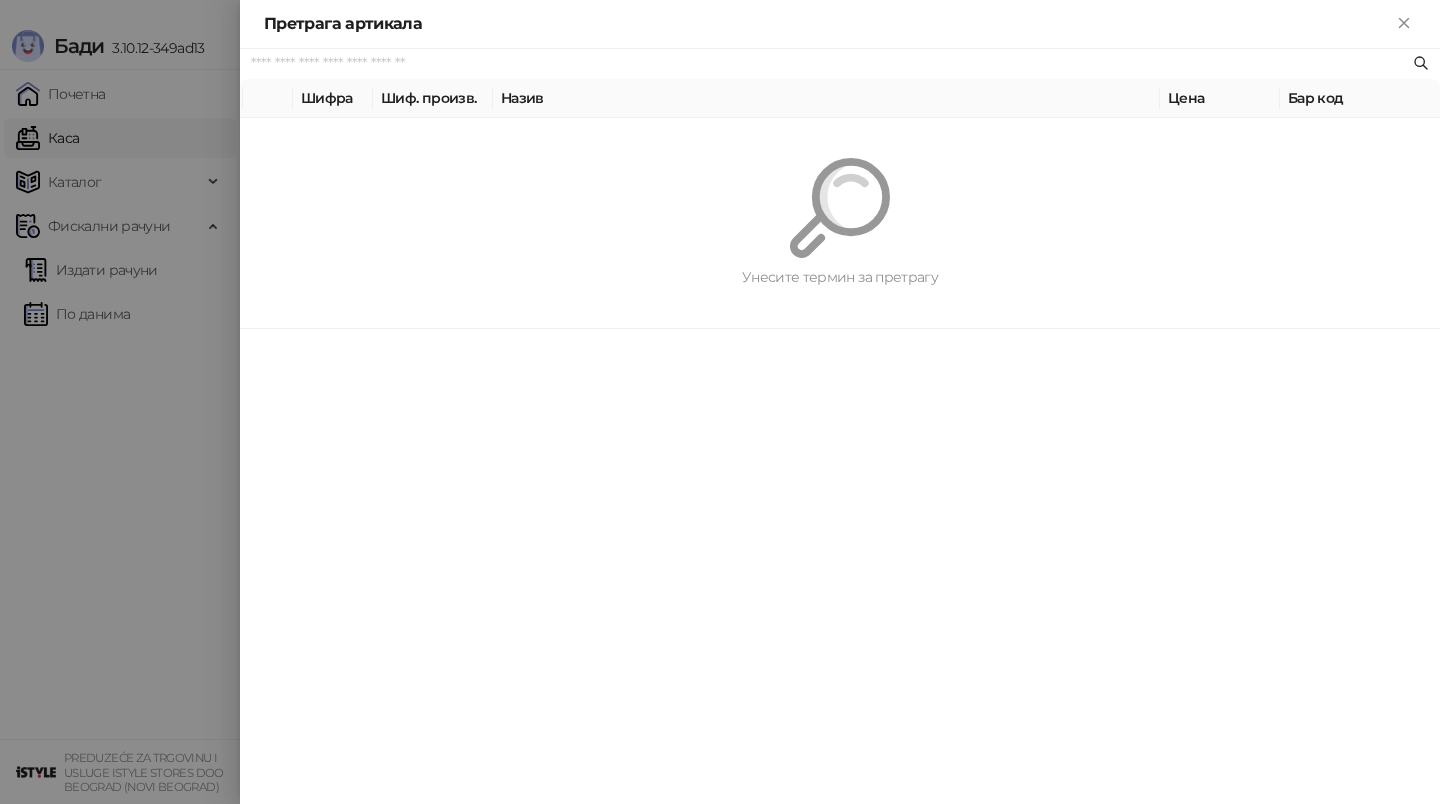paste on "*********" 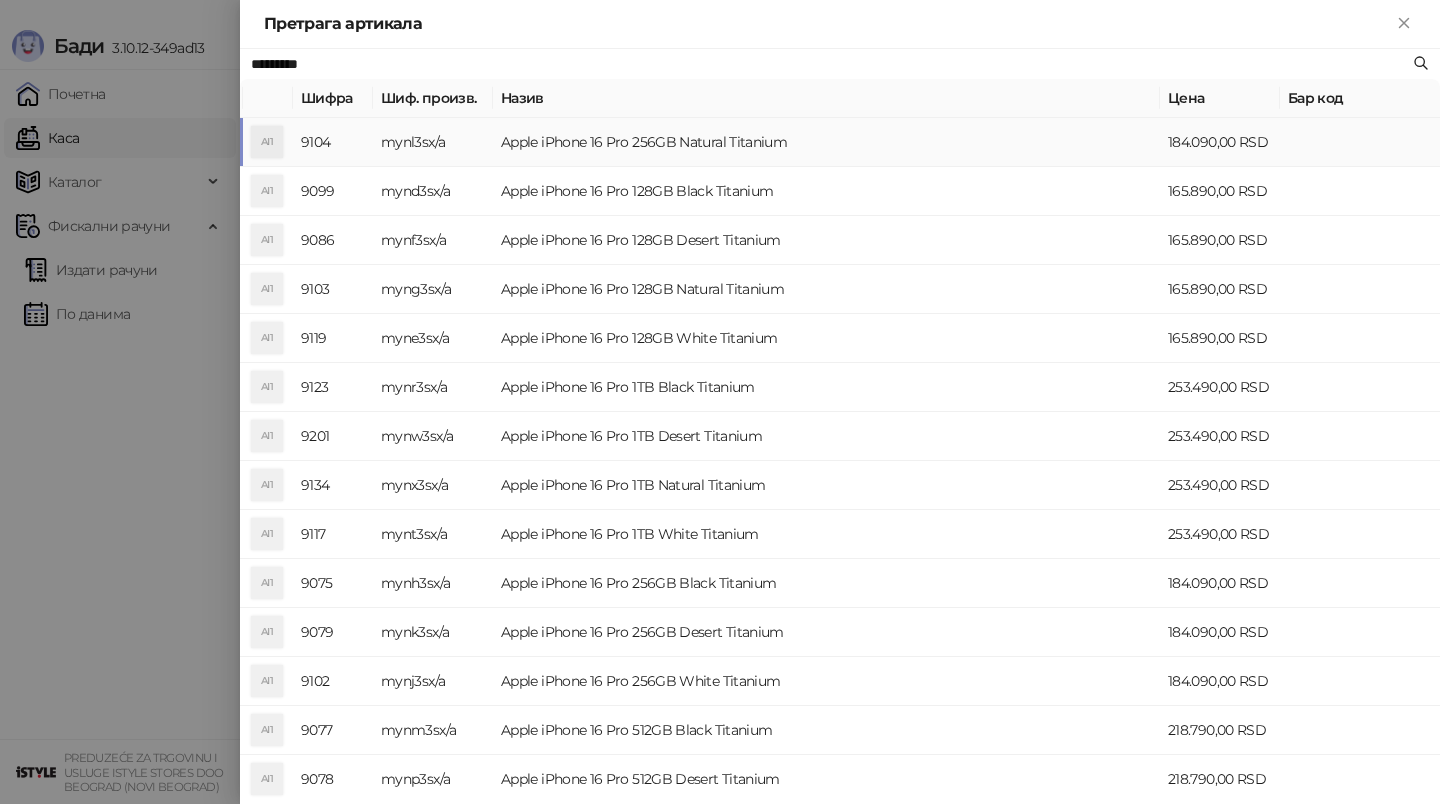 type on "*********" 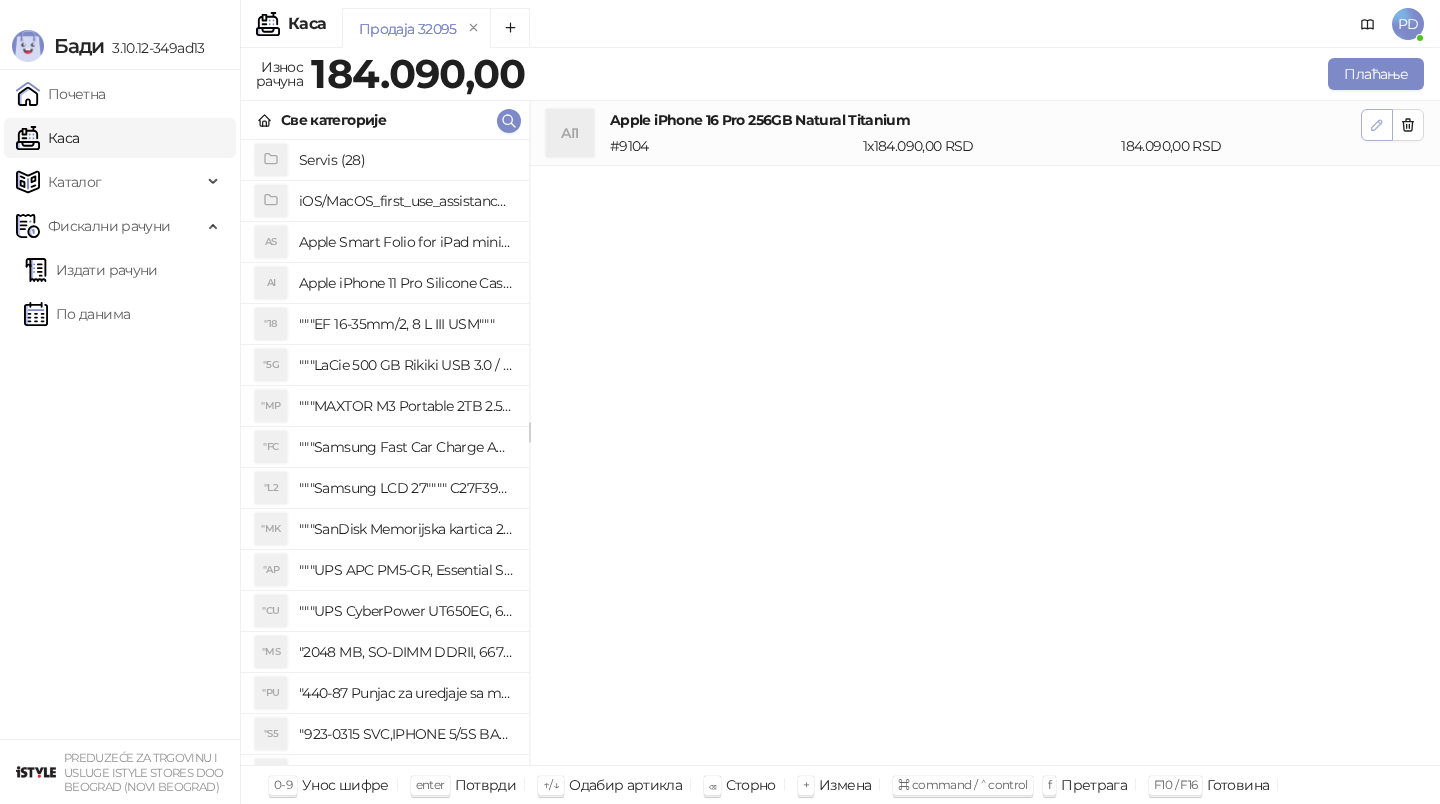 click 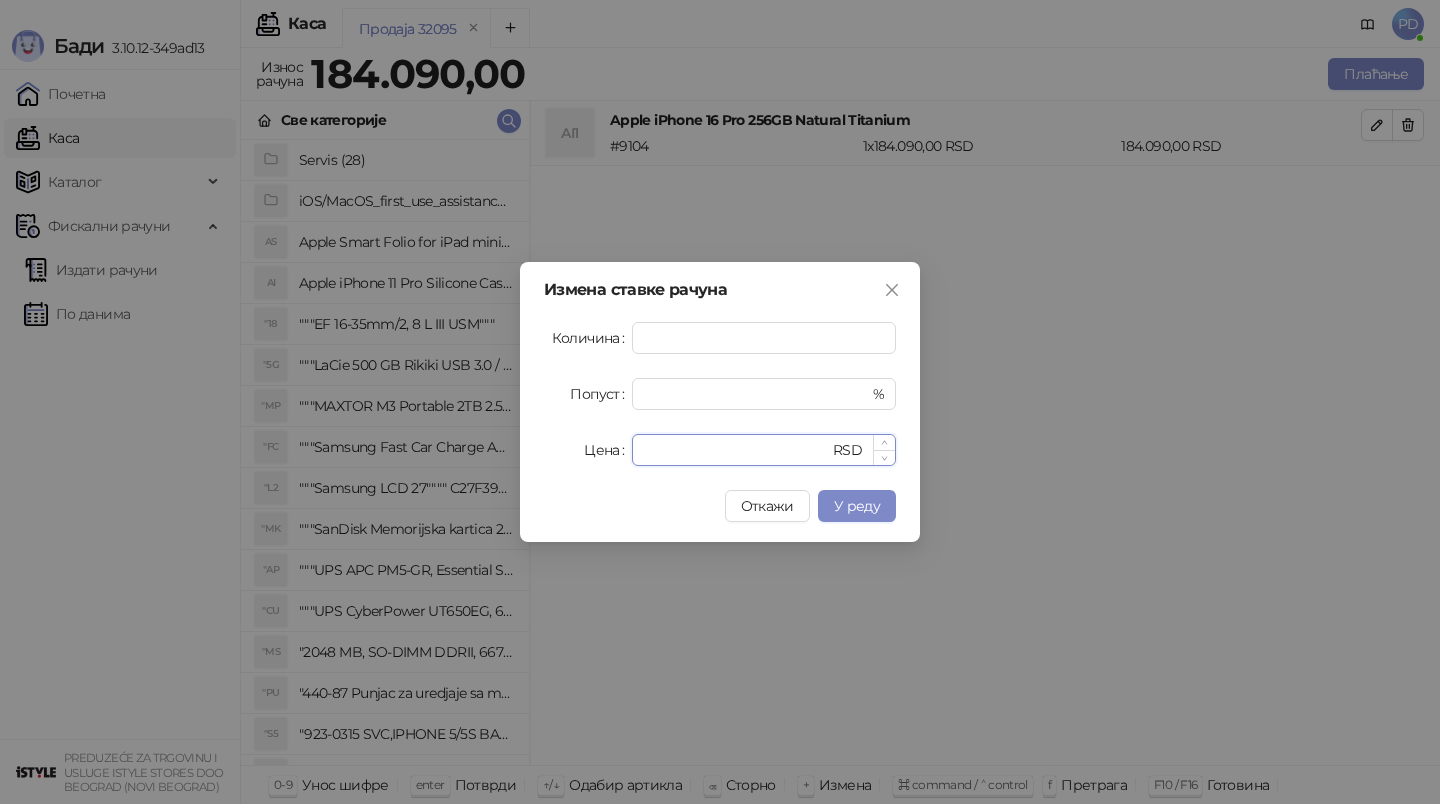 click on "******" at bounding box center [736, 450] 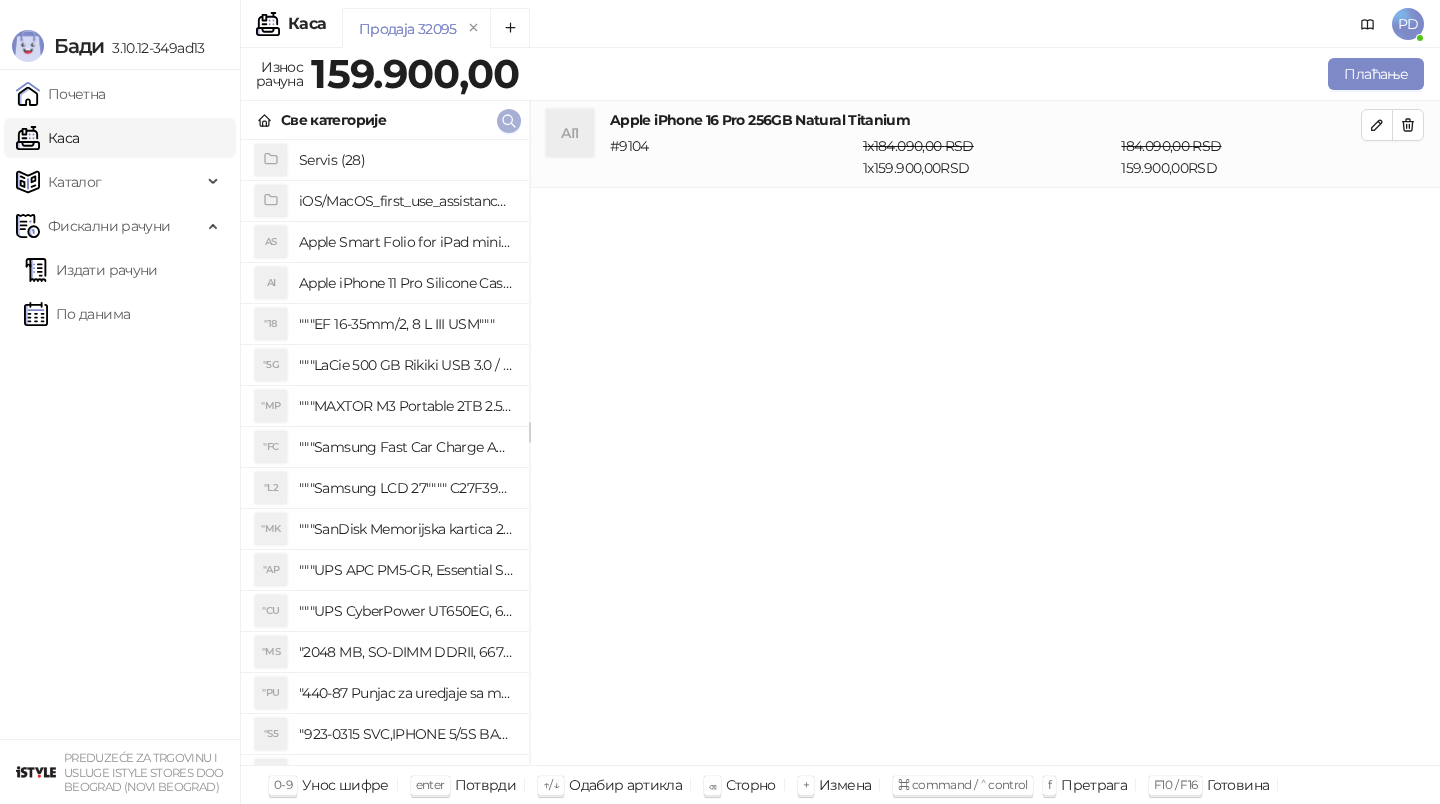 click 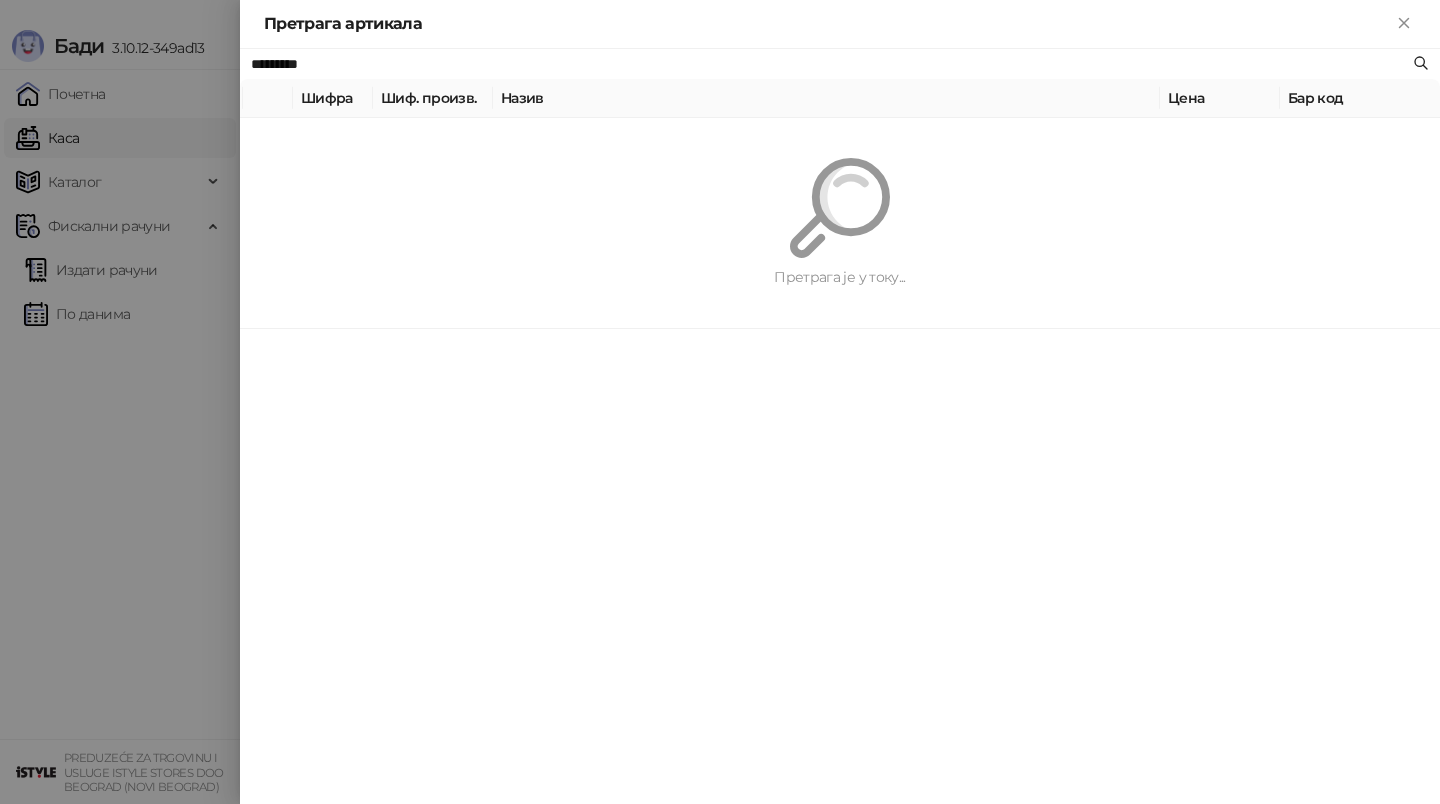 paste on "**********" 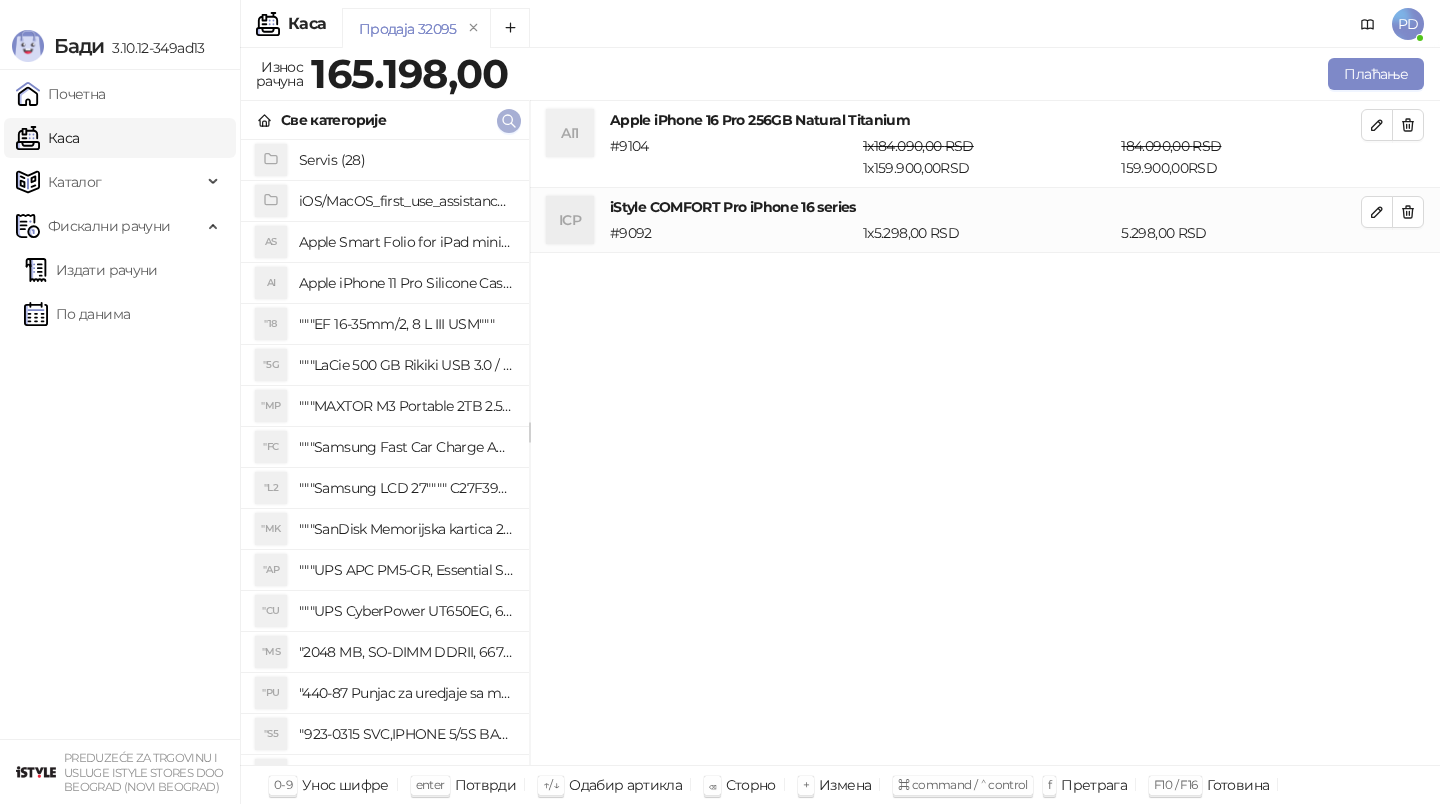 click 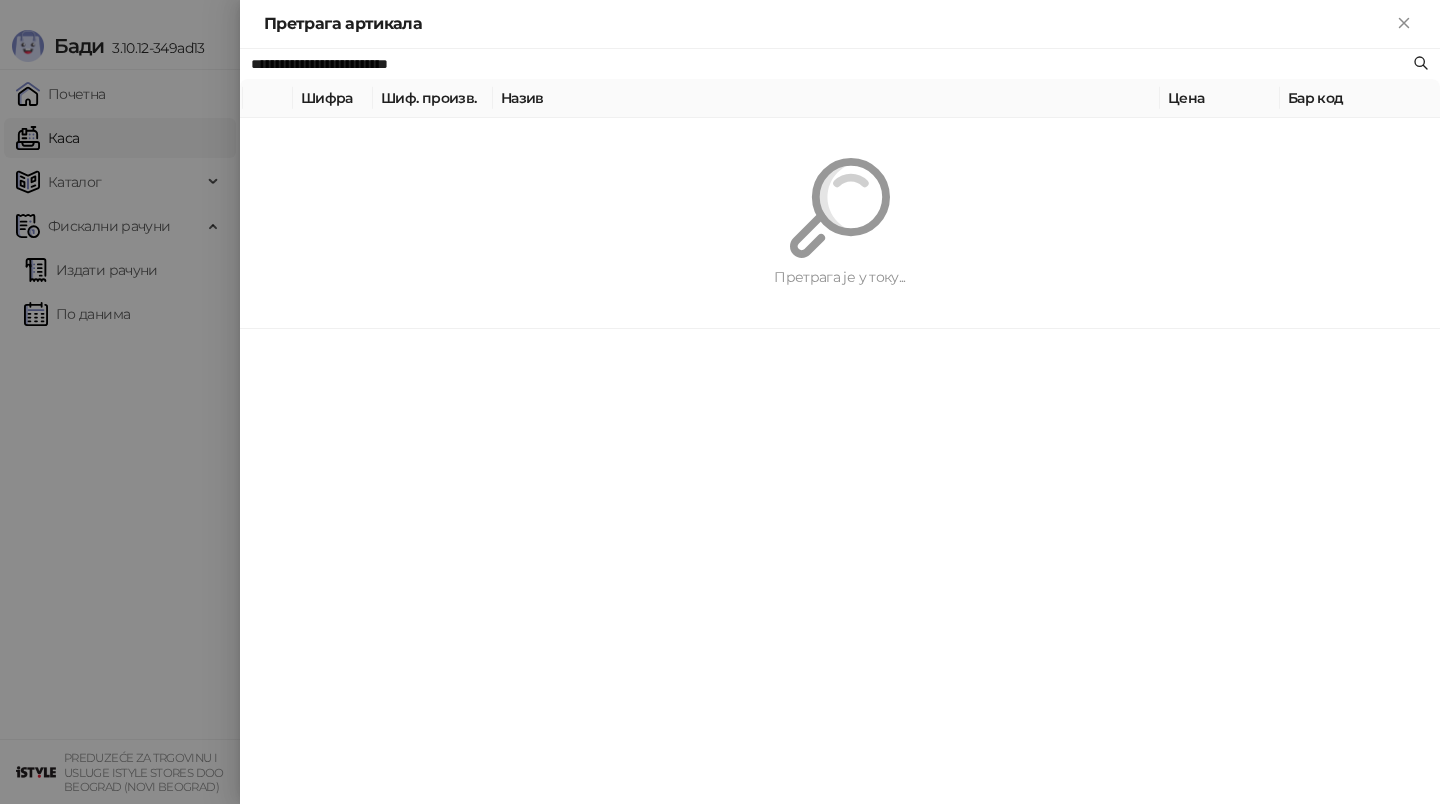 paste 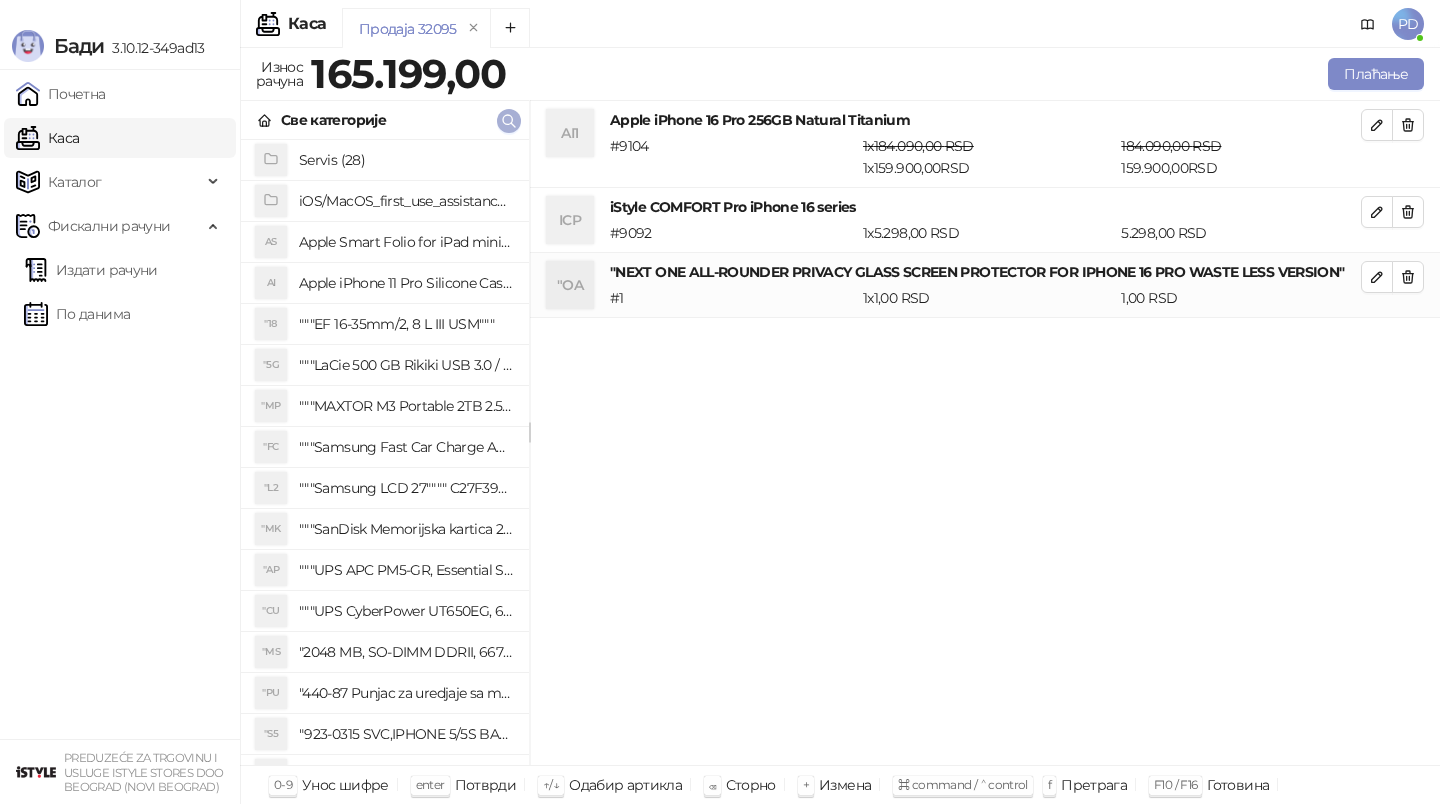 click 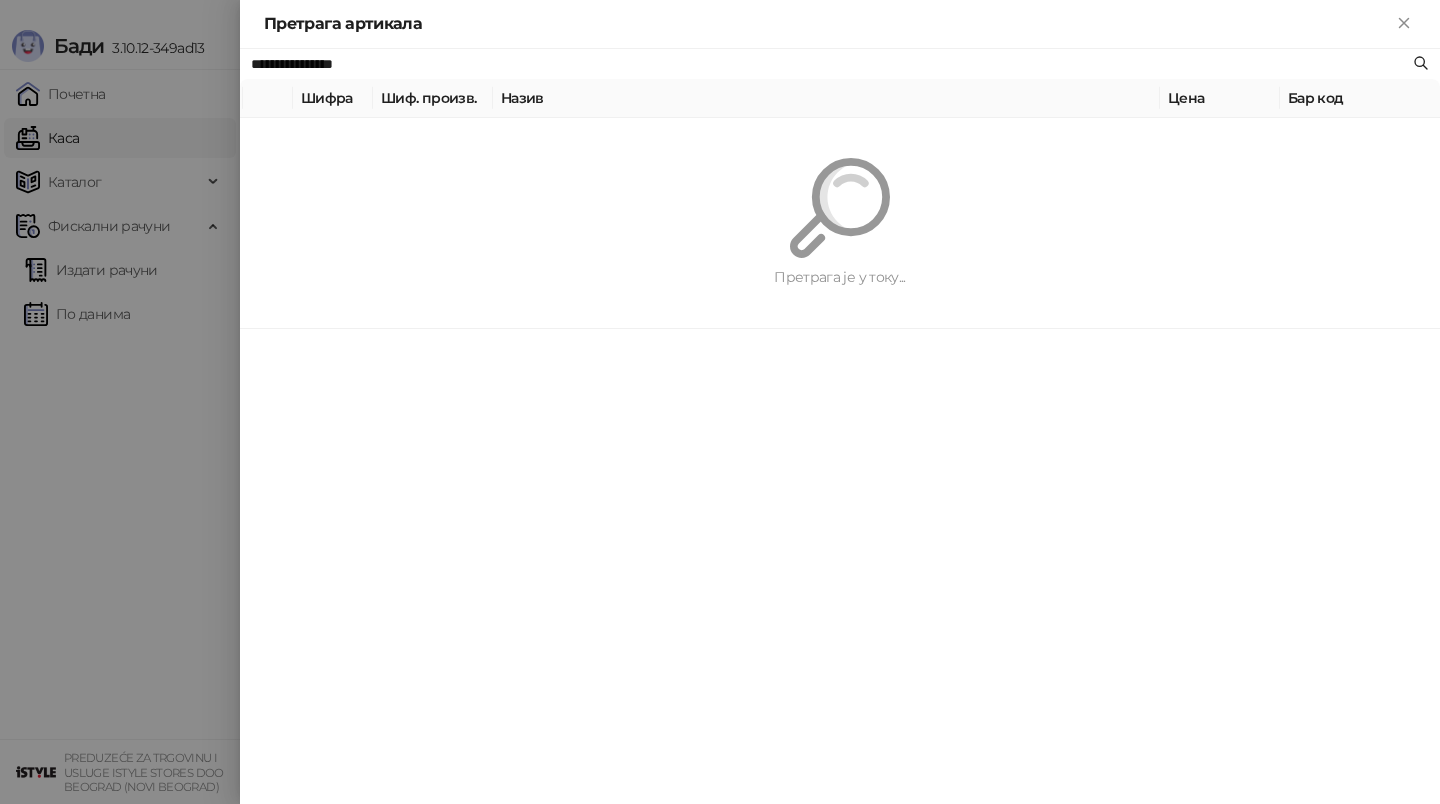 paste on "**********" 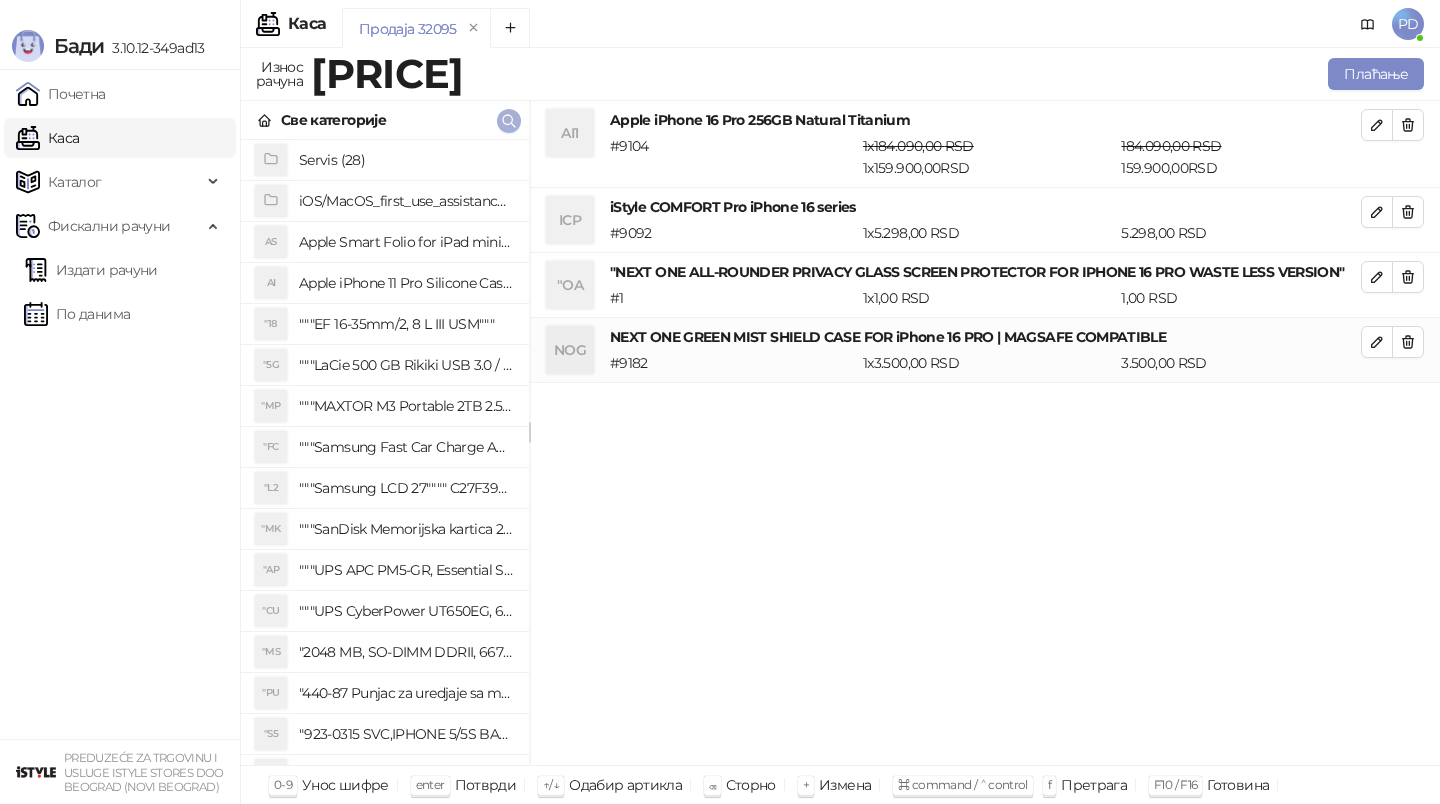 click 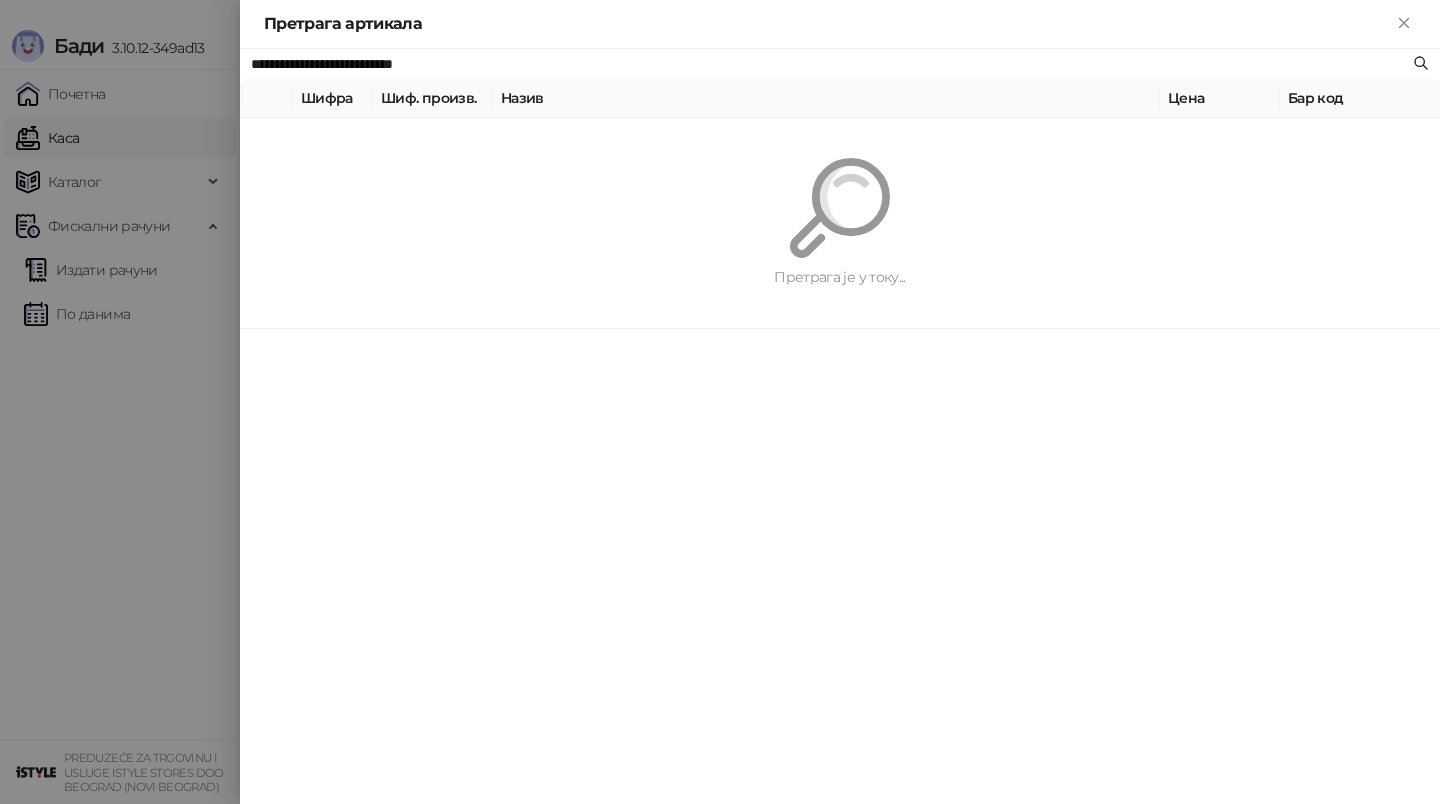 paste 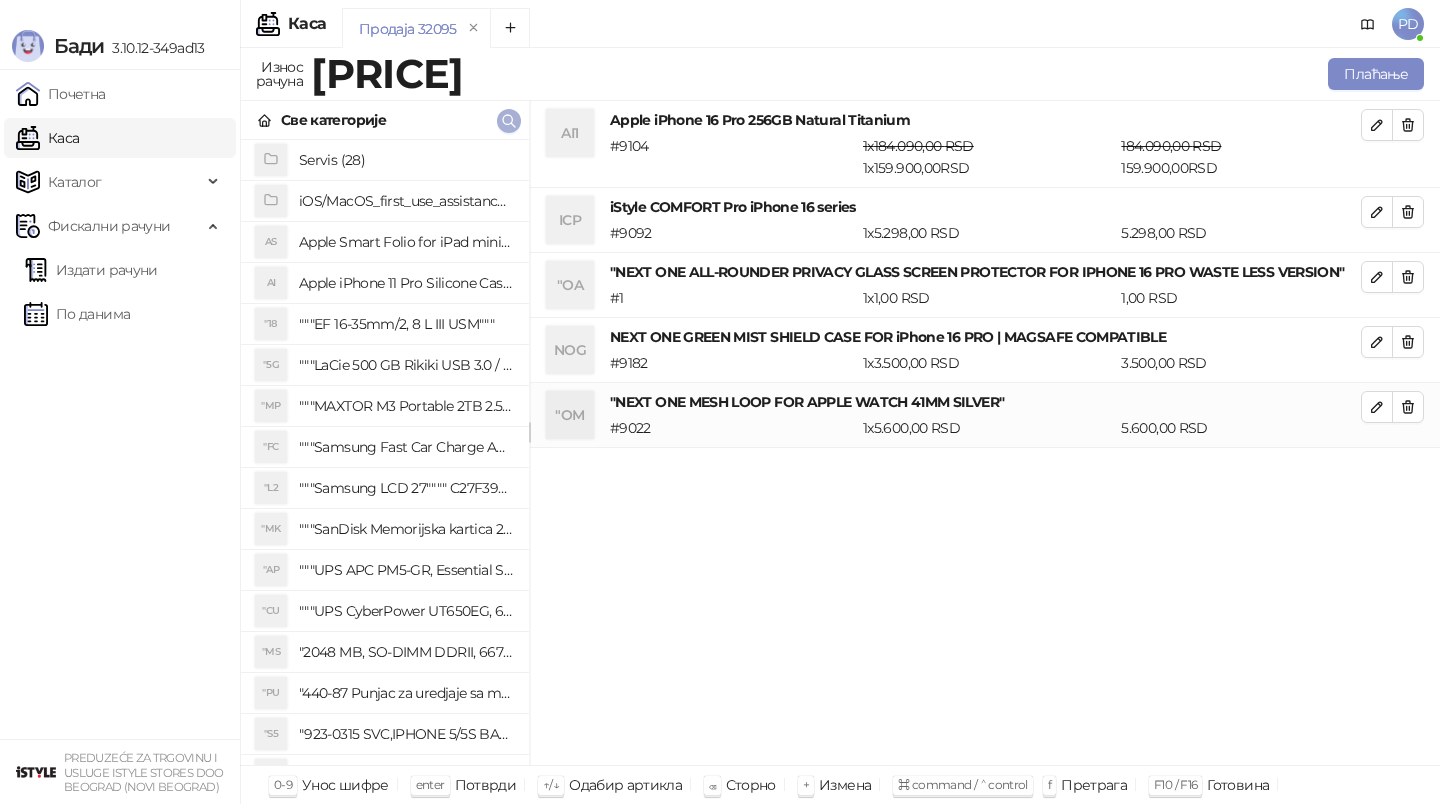 click 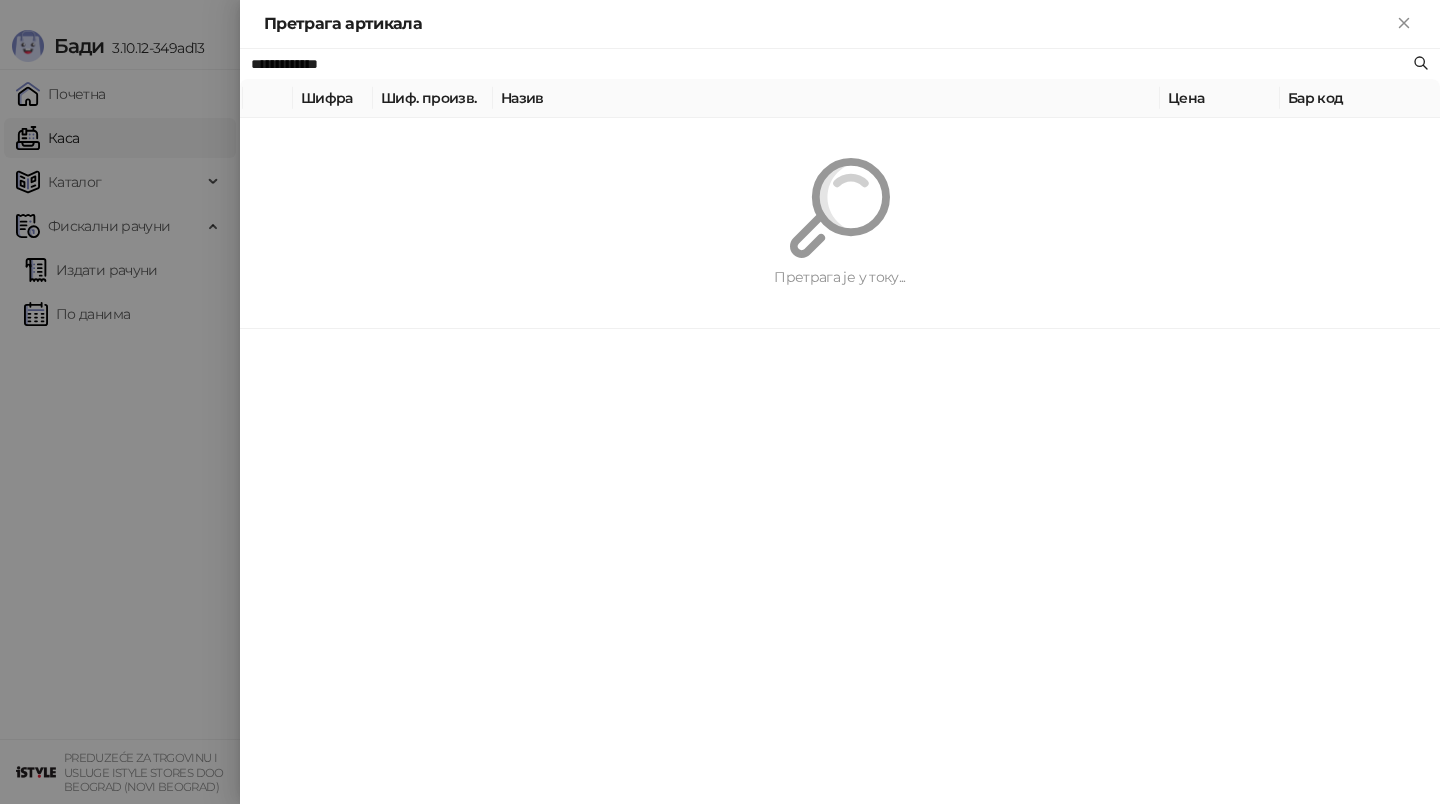 paste on "******" 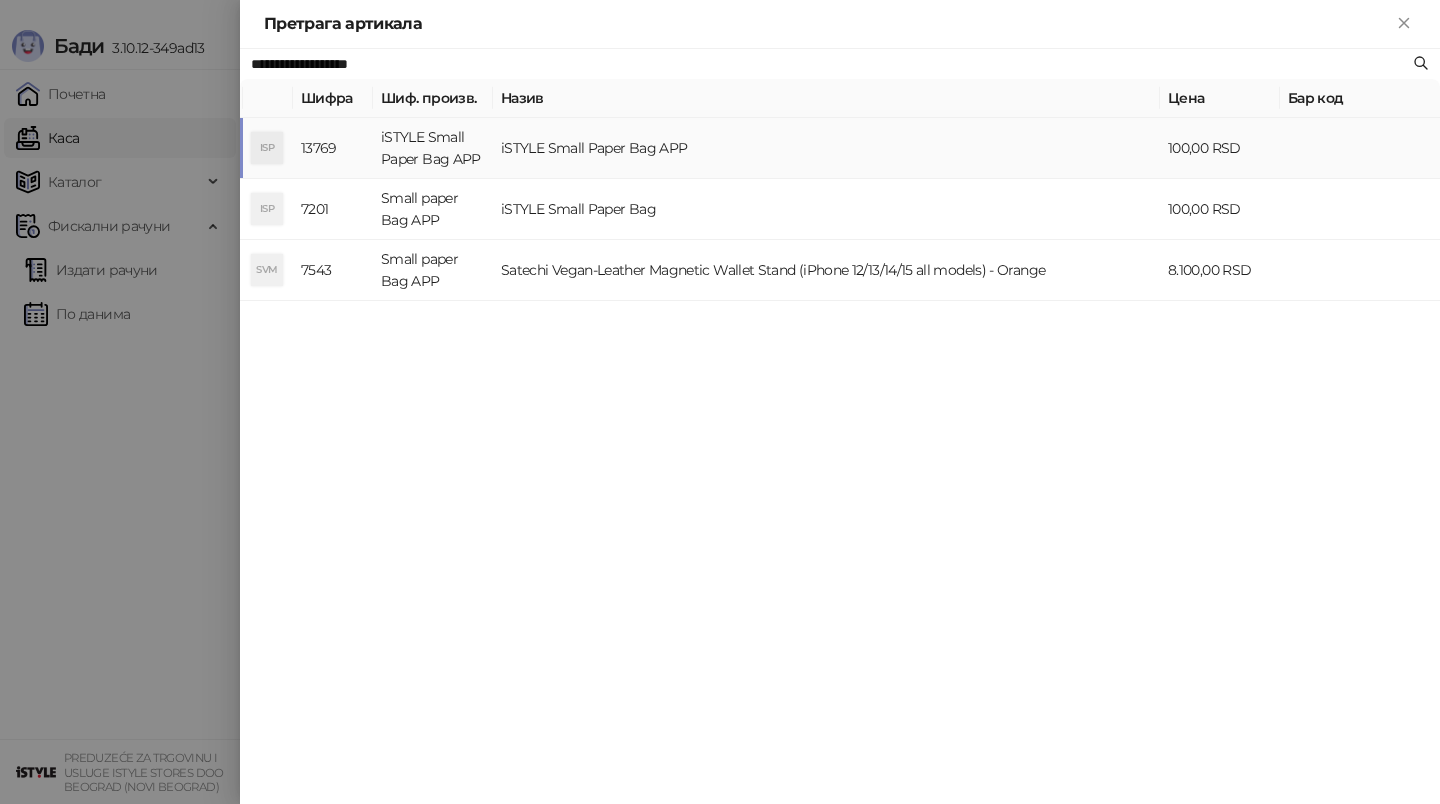 type on "**********" 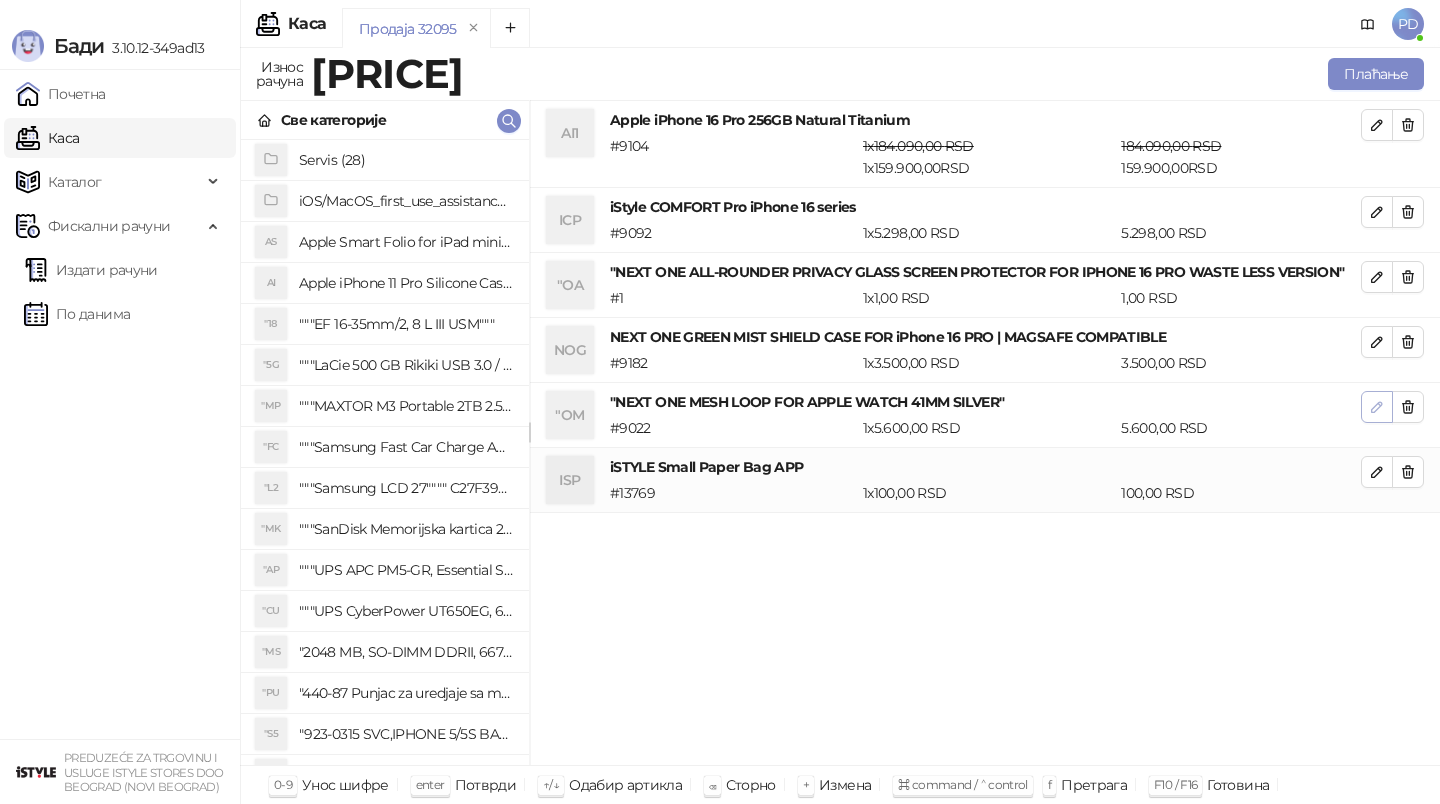 click 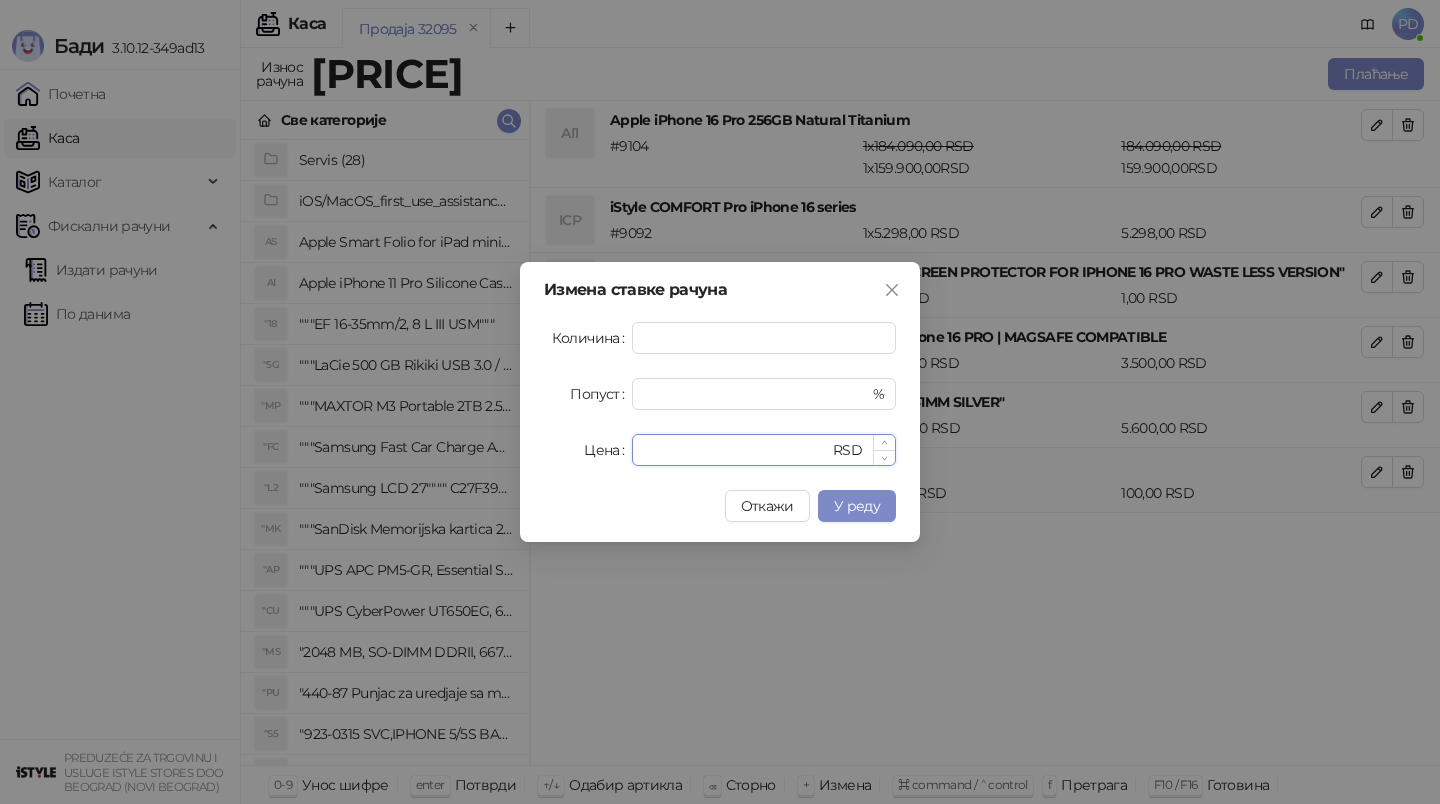 click on "****" at bounding box center [736, 450] 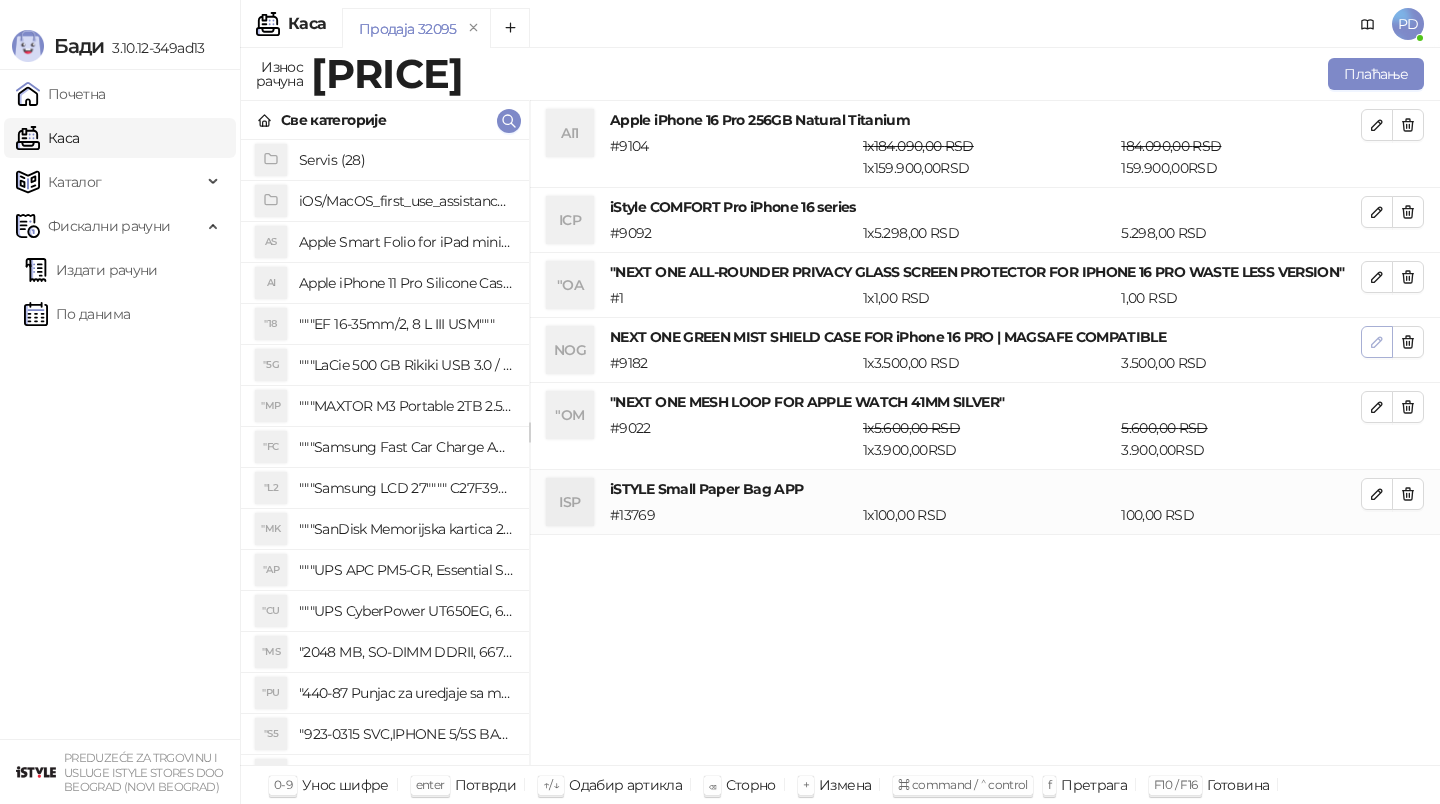 click 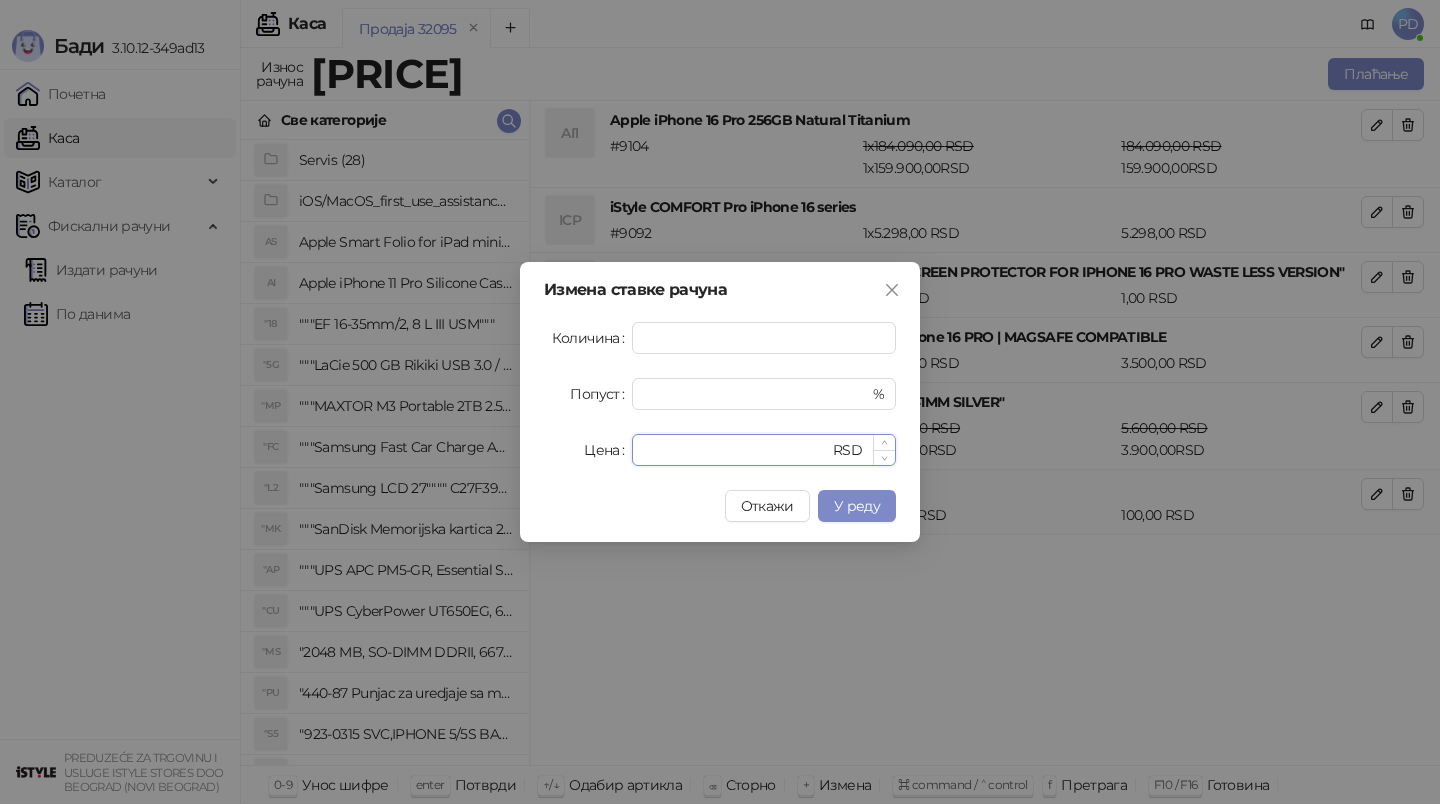 click on "****" at bounding box center [736, 450] 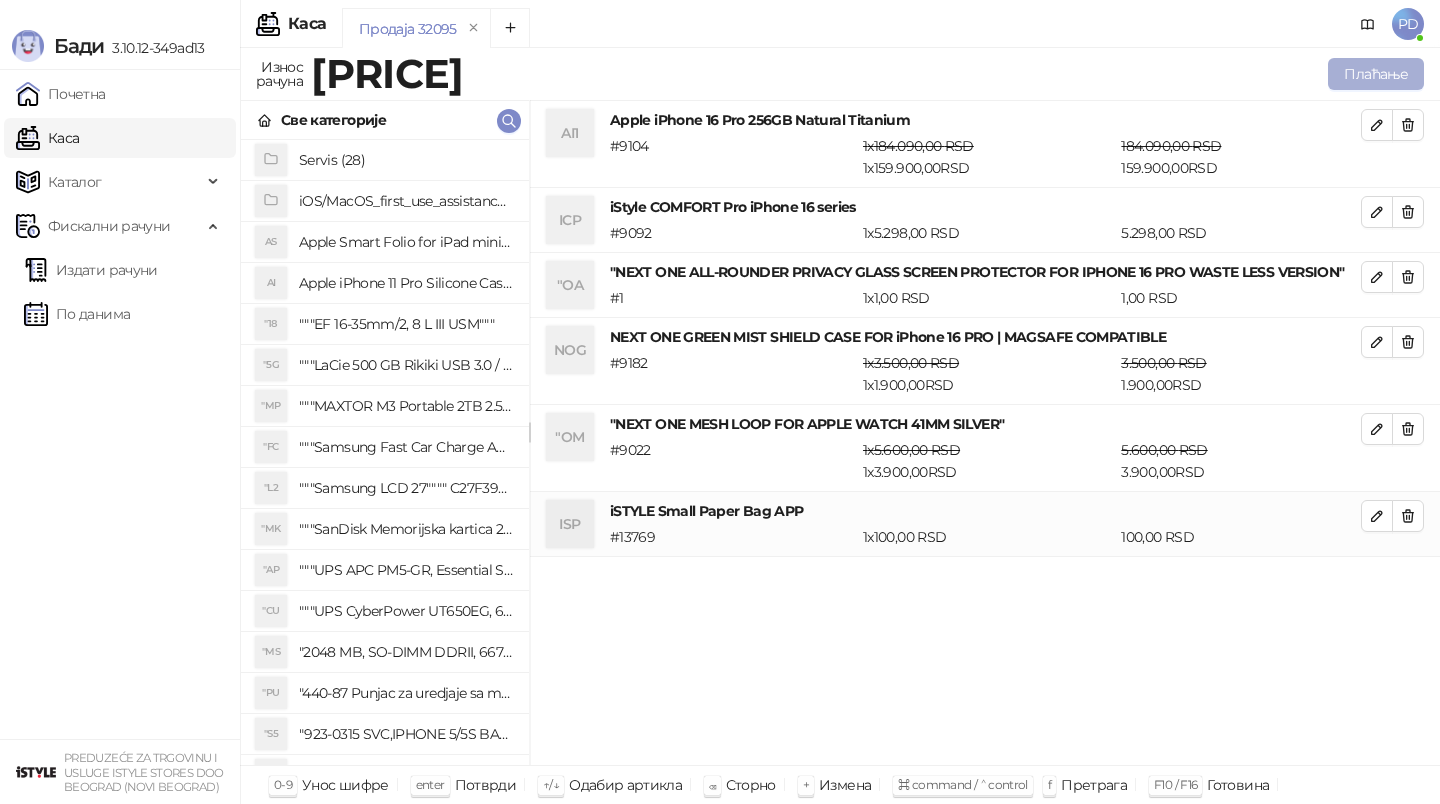 click on "Плаћање" at bounding box center (1376, 74) 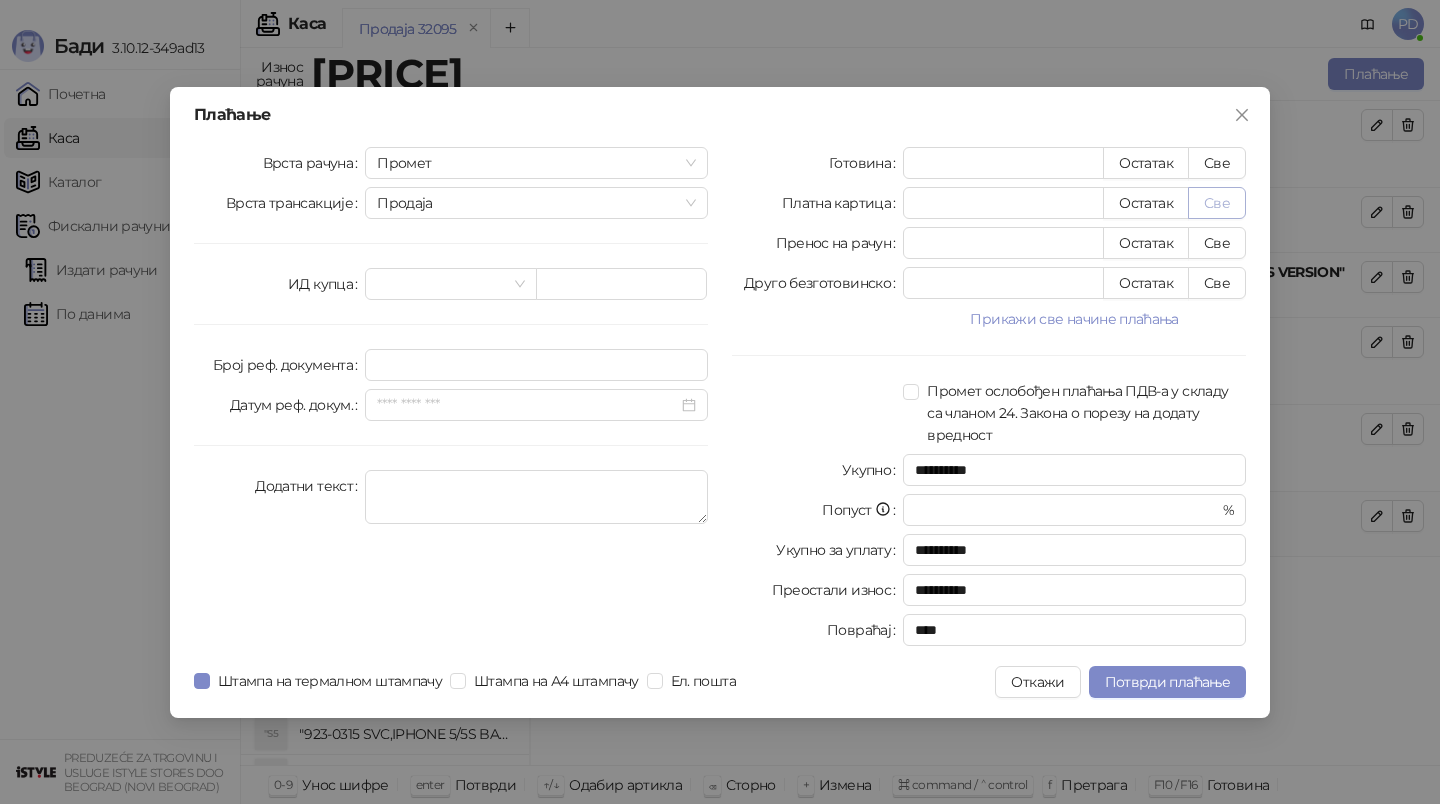 click on "Све" at bounding box center [1217, 203] 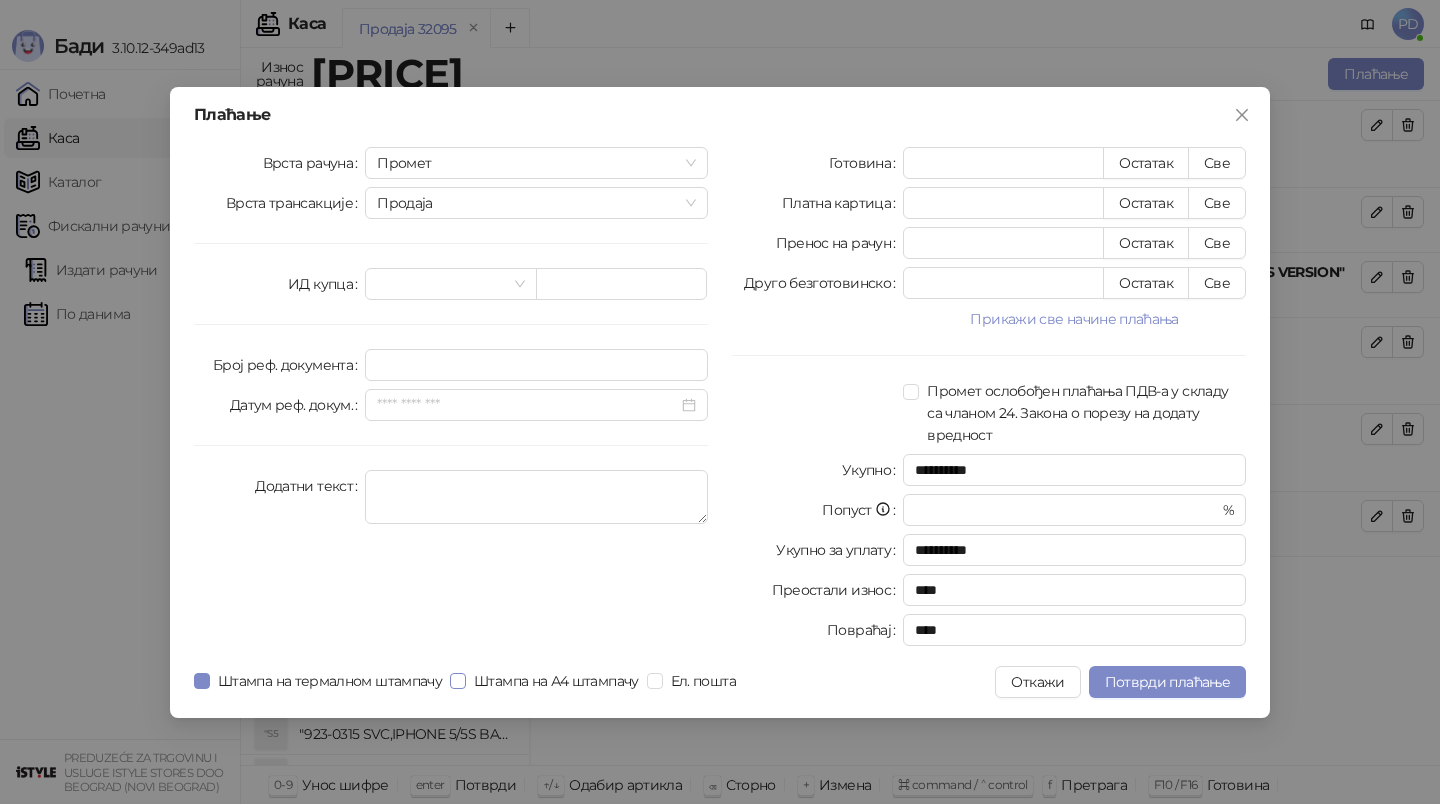 click on "Штампа на А4 штампачу" at bounding box center (556, 681) 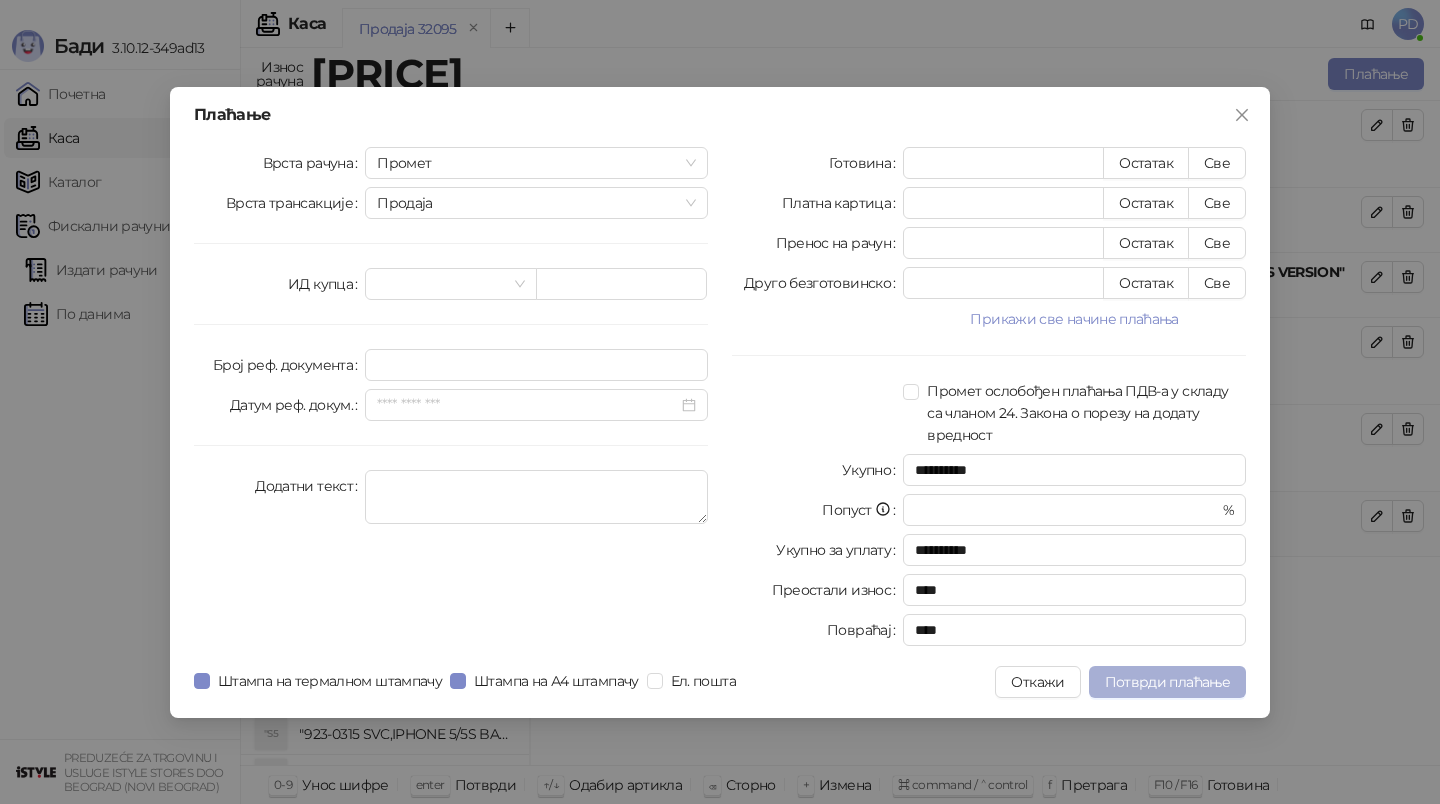 click on "Потврди плаћање" at bounding box center (1167, 682) 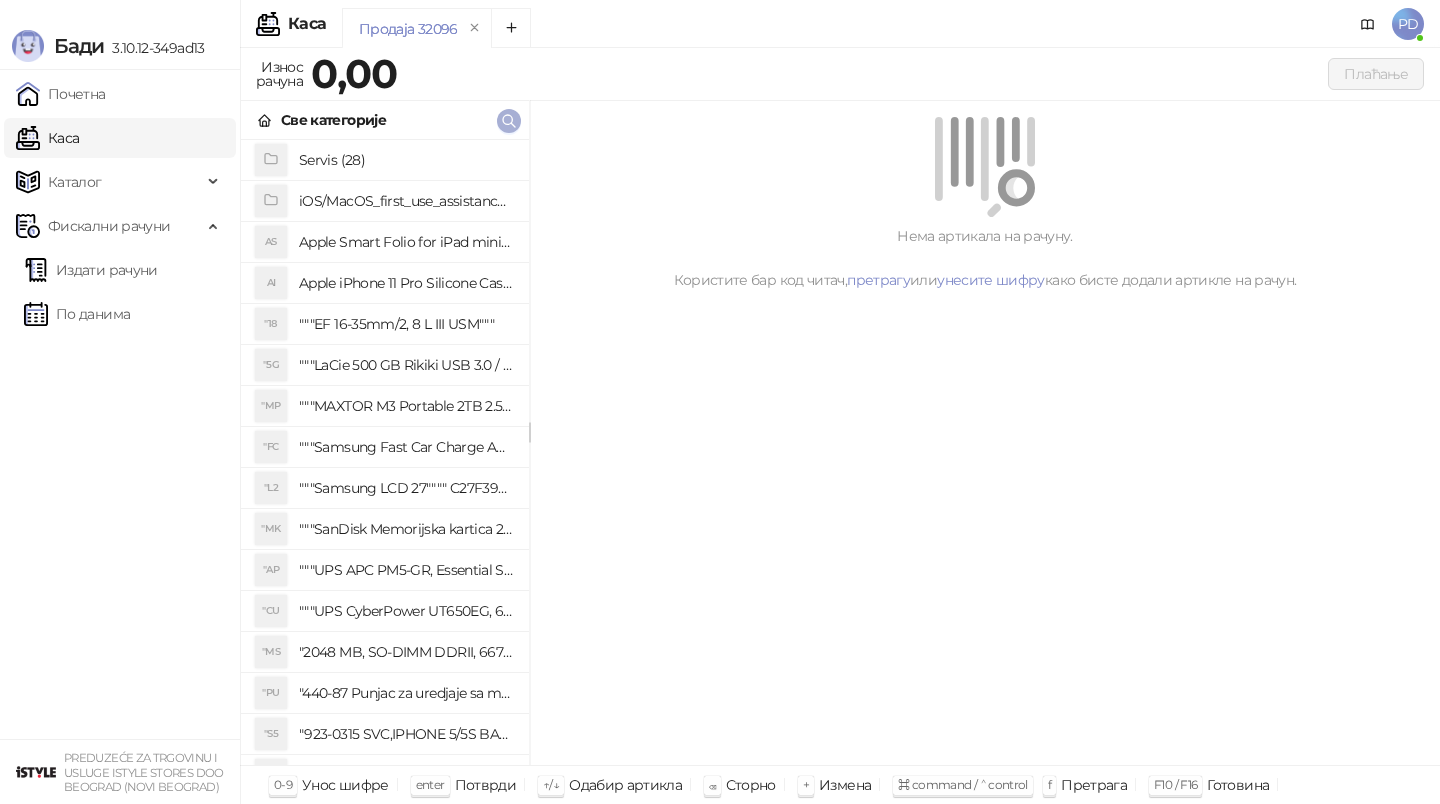 click 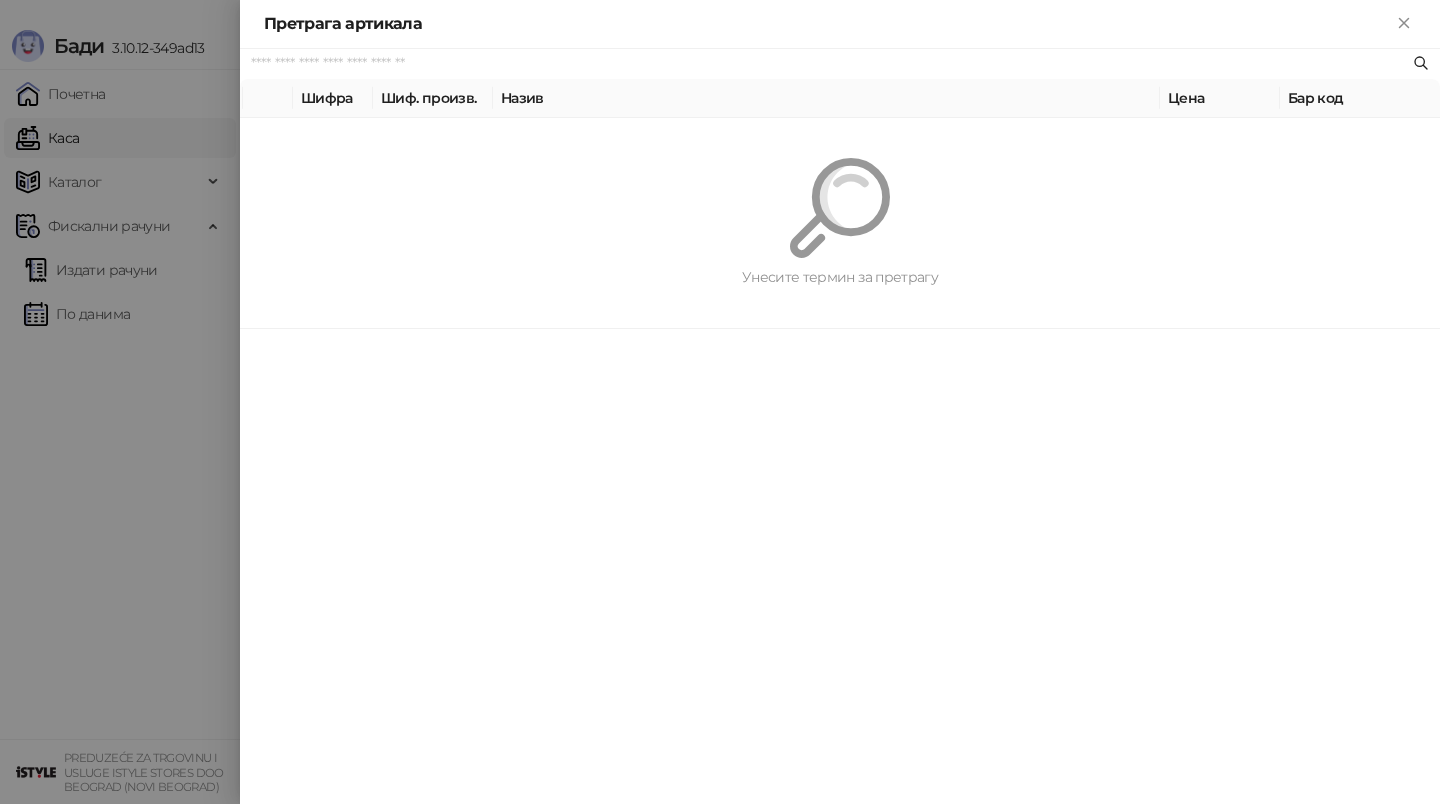 paste on "**********" 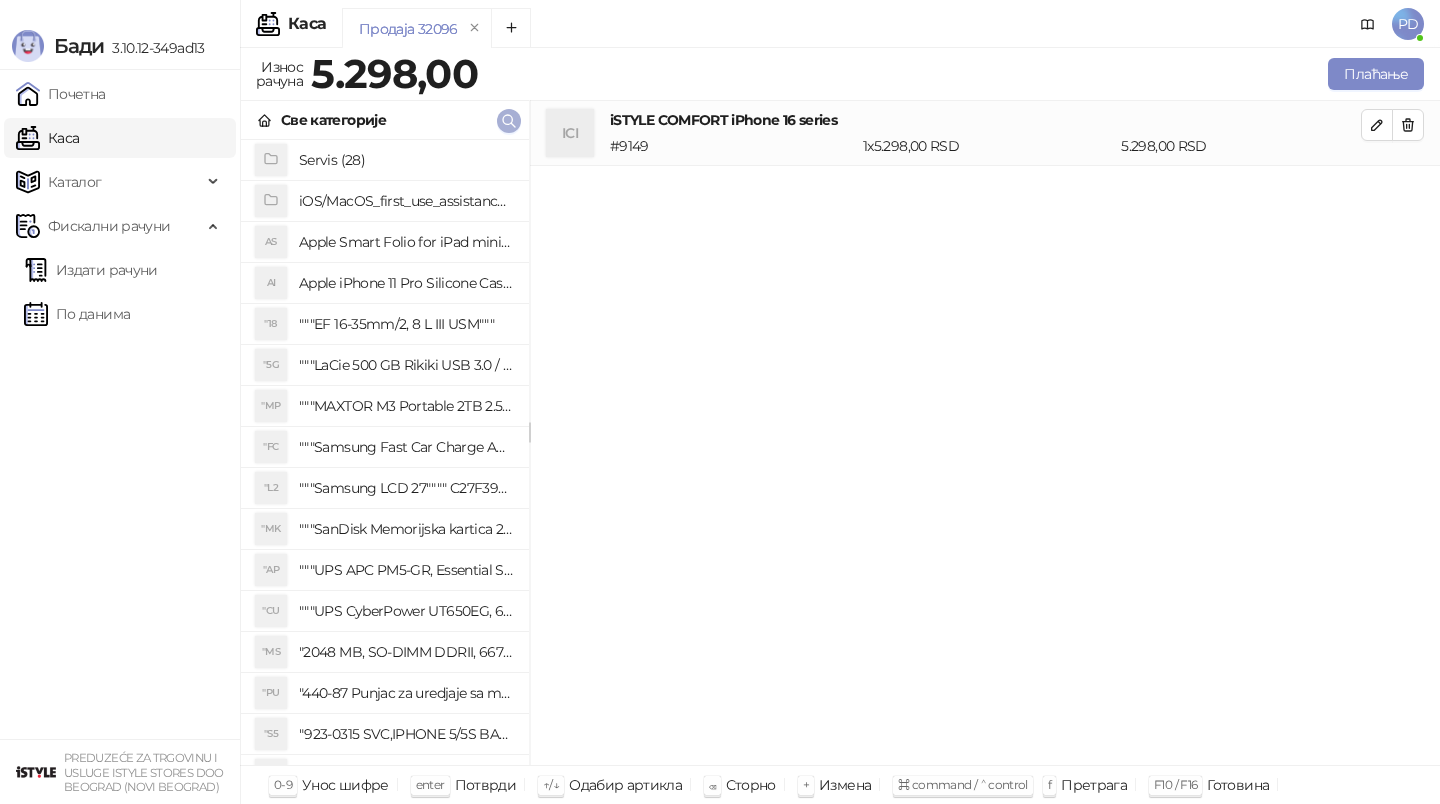 click 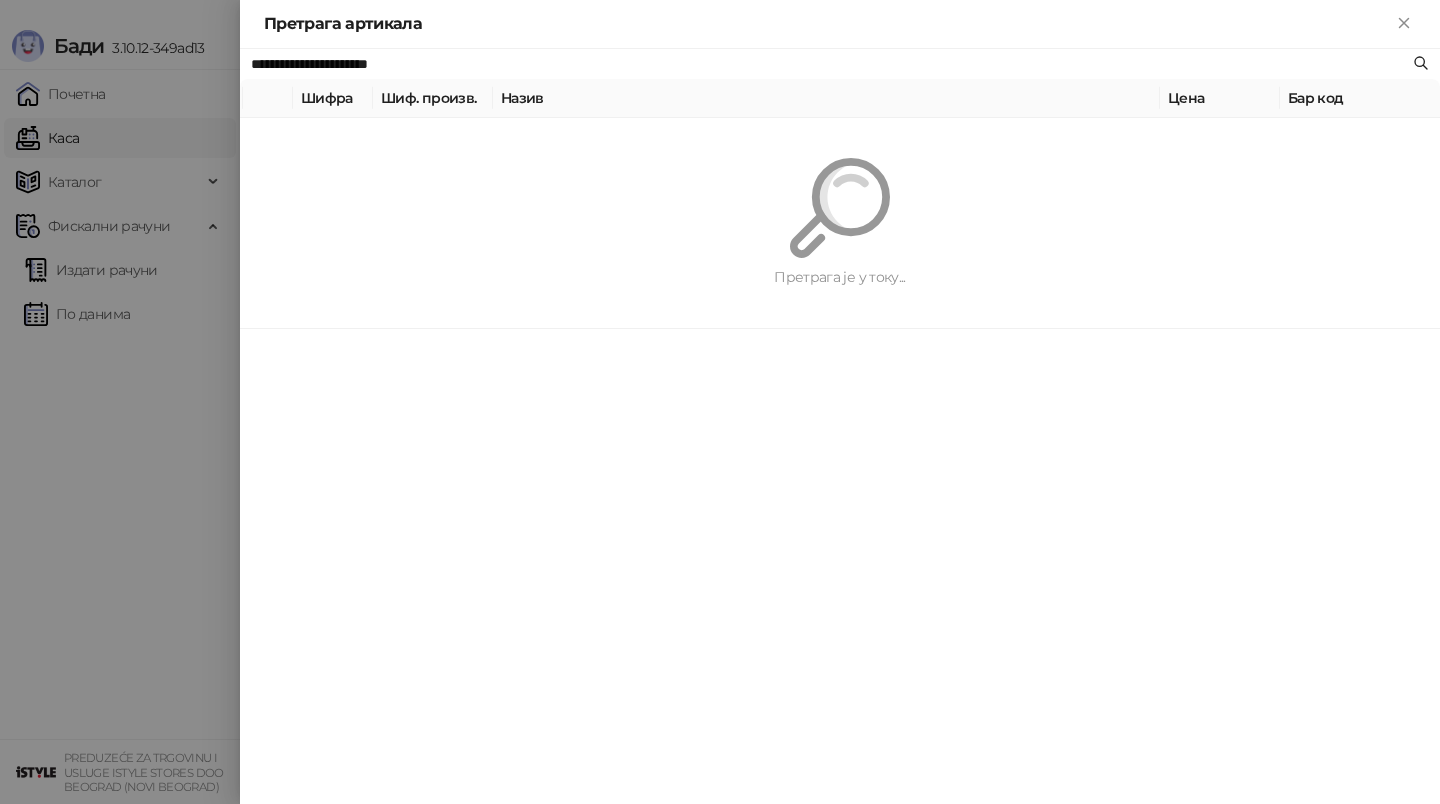 paste 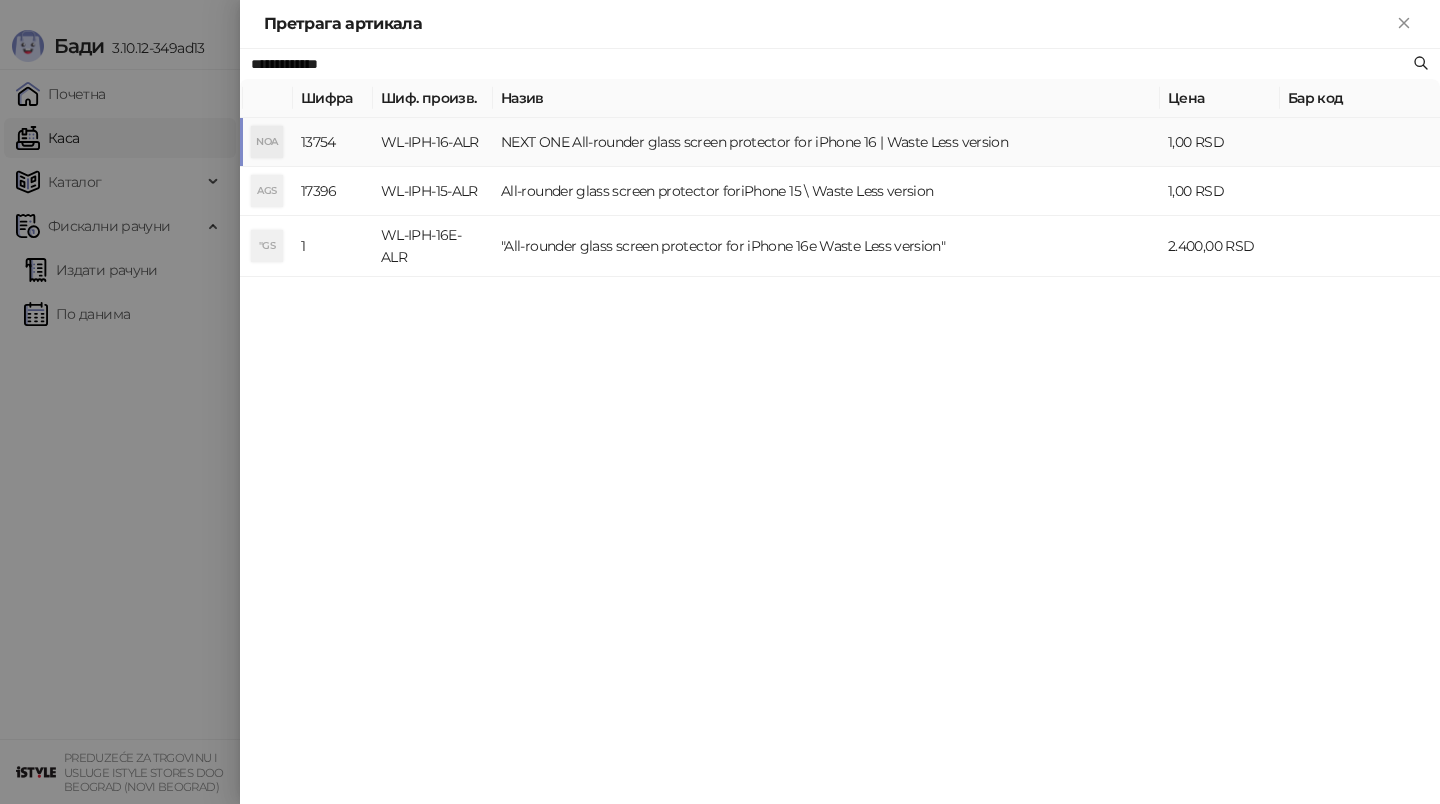 type on "**********" 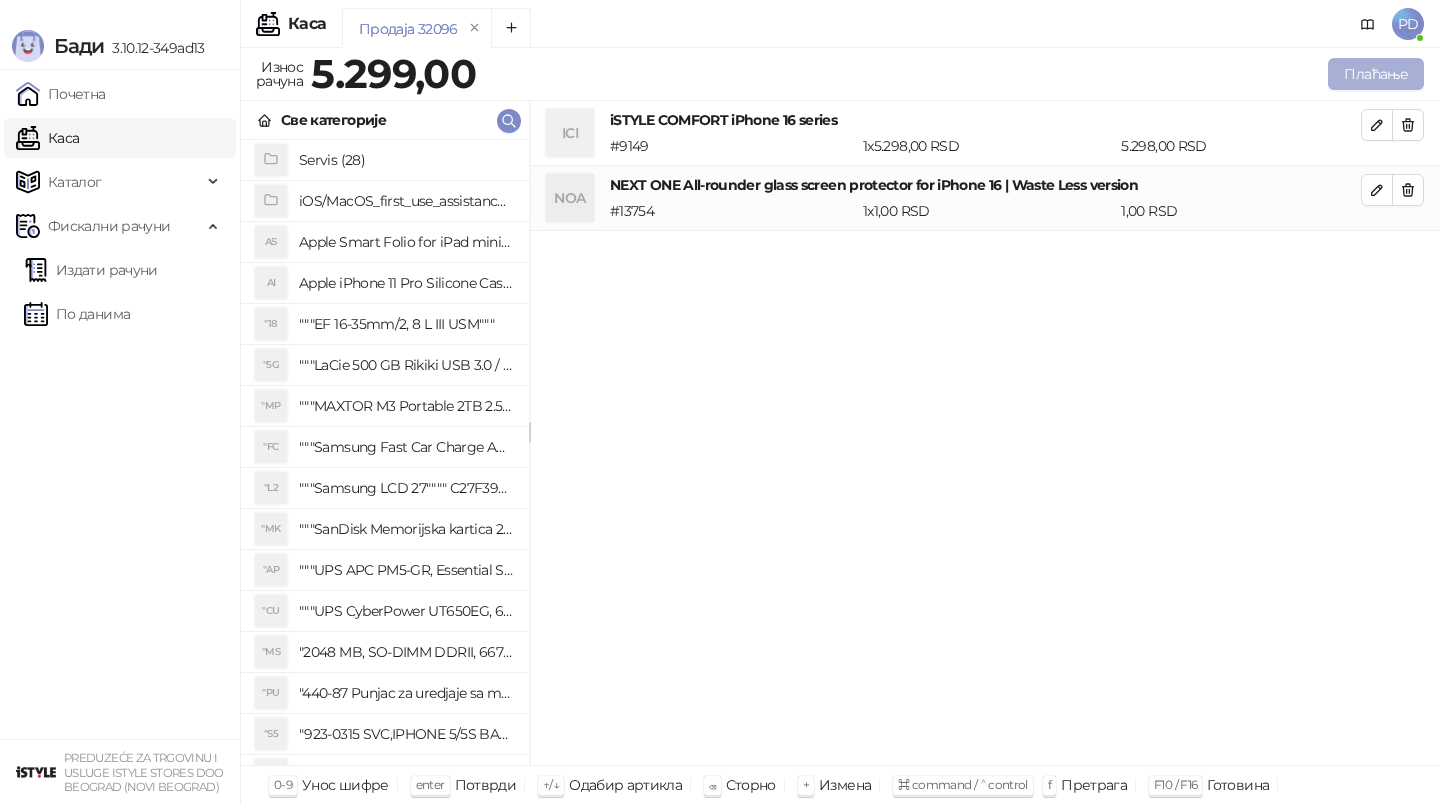 click on "Плаћање" at bounding box center (1376, 74) 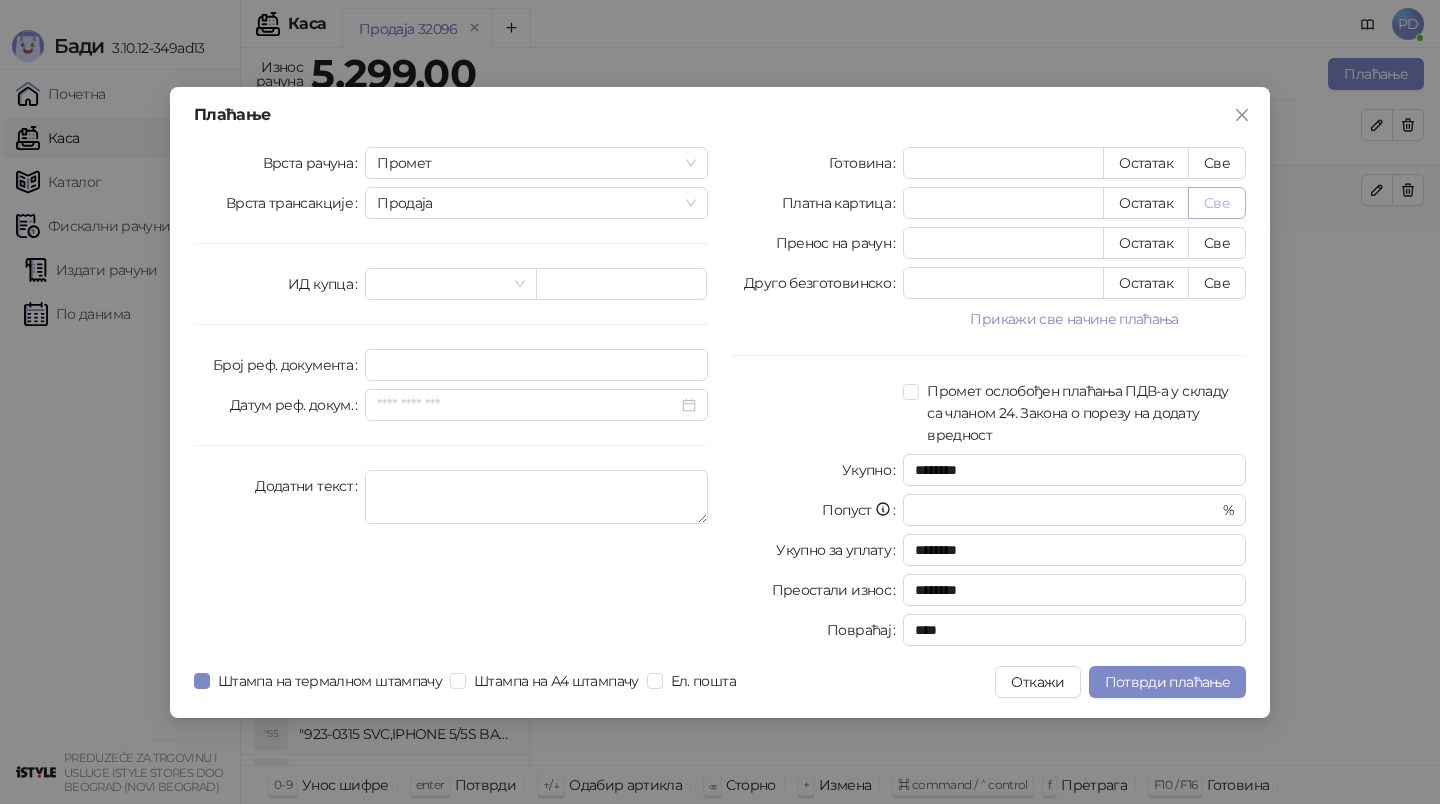 click on "Све" at bounding box center (1217, 203) 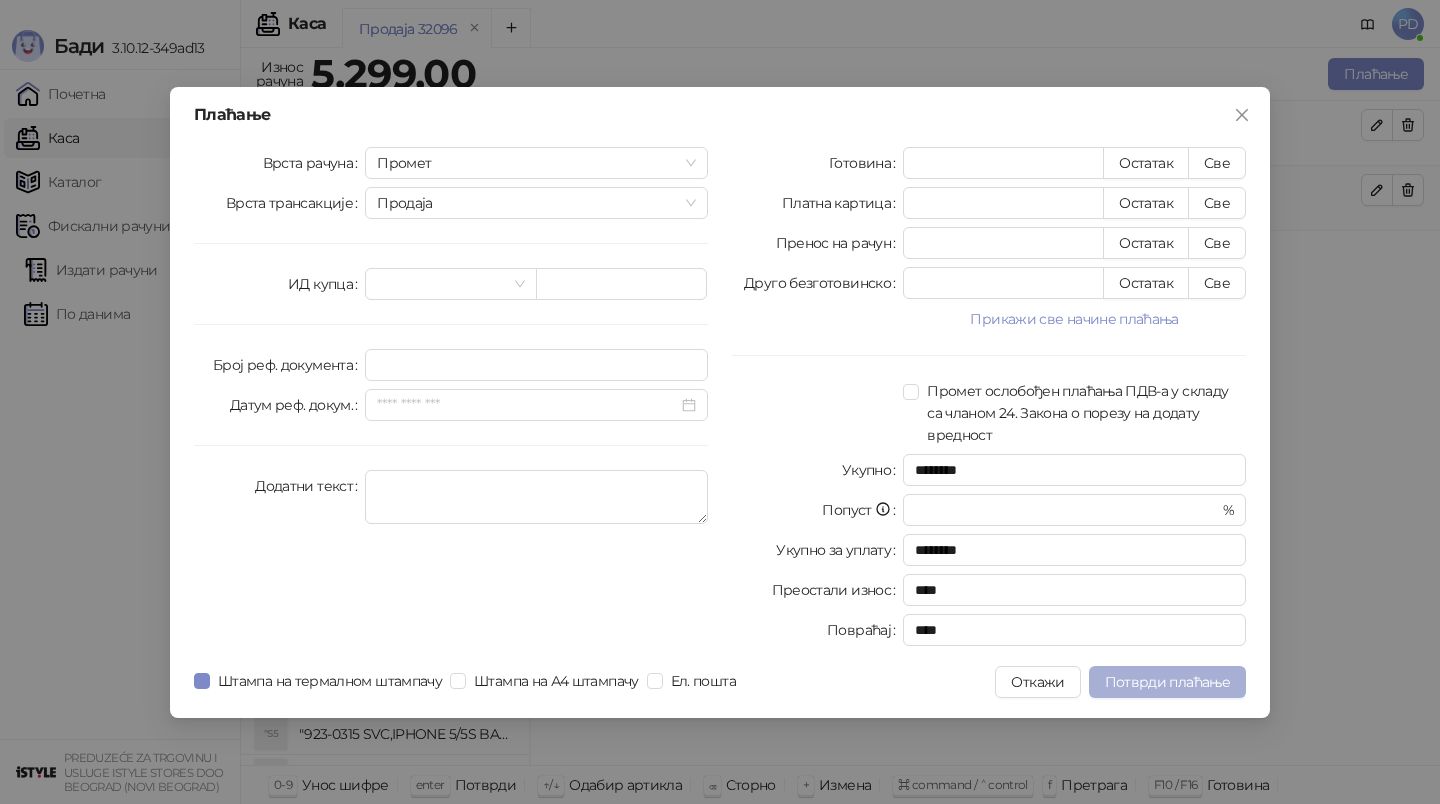 click on "Потврди плаћање" at bounding box center (1167, 682) 